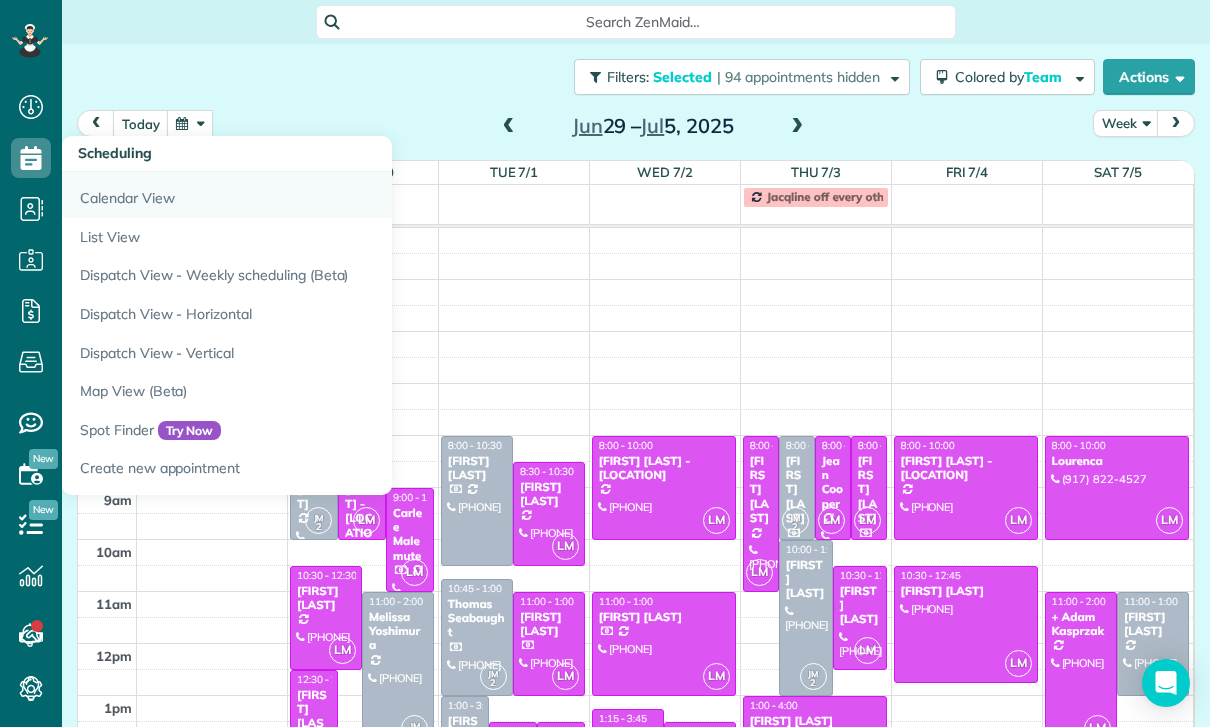 scroll, scrollTop: 0, scrollLeft: 0, axis: both 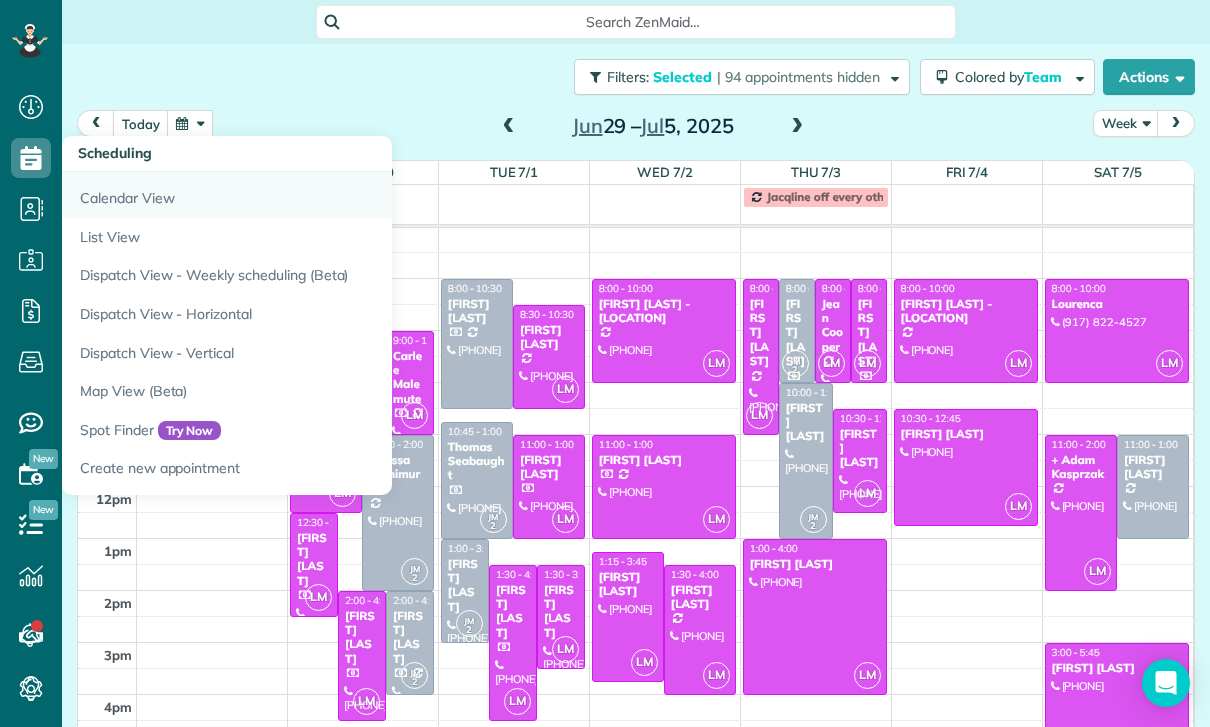 click on "Calendar View" at bounding box center [312, 195] 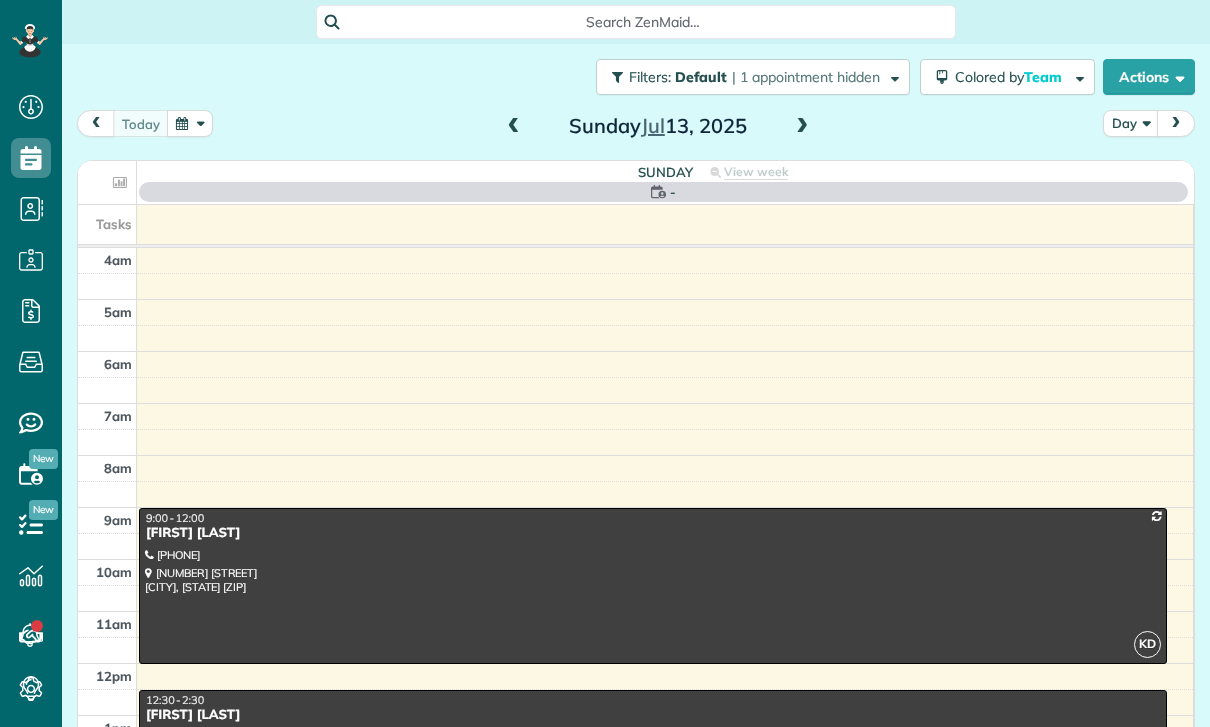 scroll, scrollTop: 0, scrollLeft: 0, axis: both 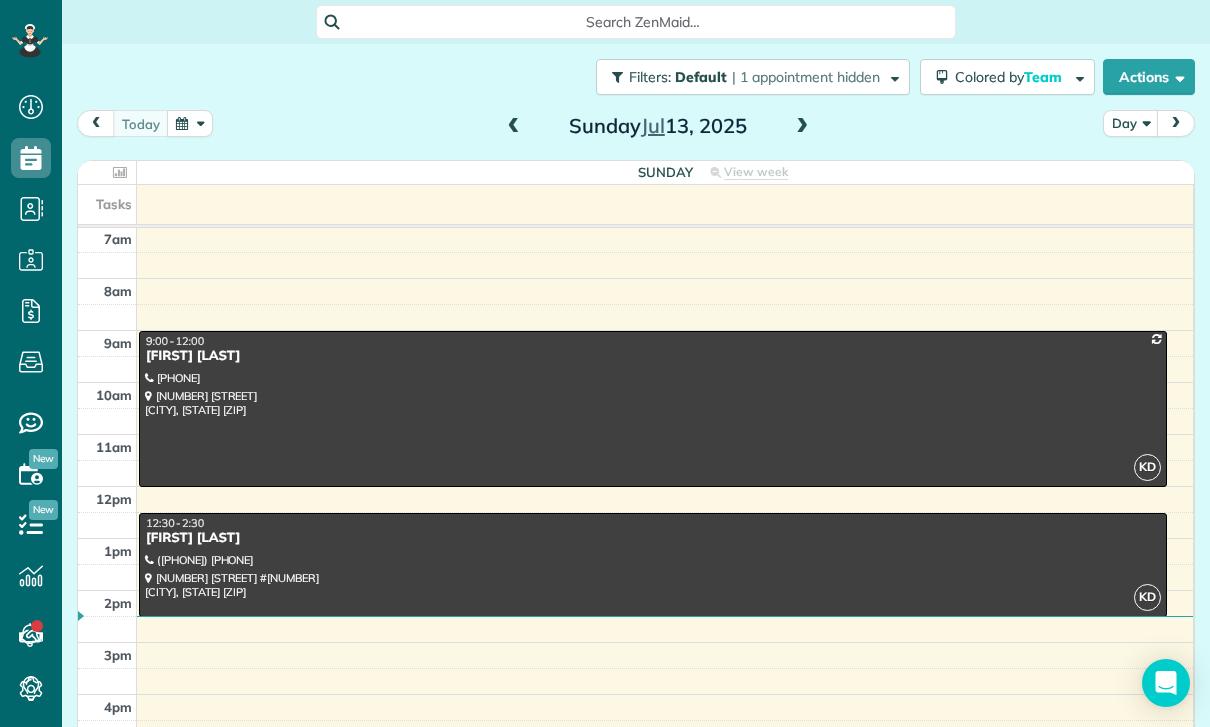 click at bounding box center (802, 127) 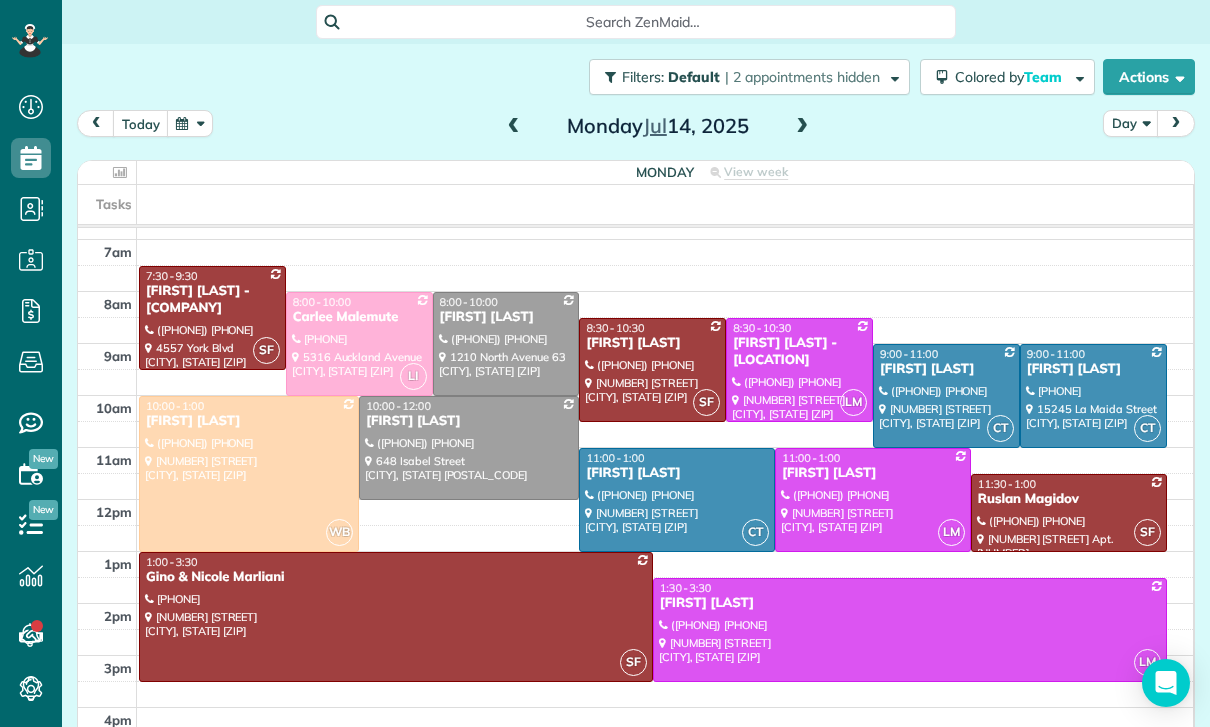 scroll, scrollTop: 157, scrollLeft: 0, axis: vertical 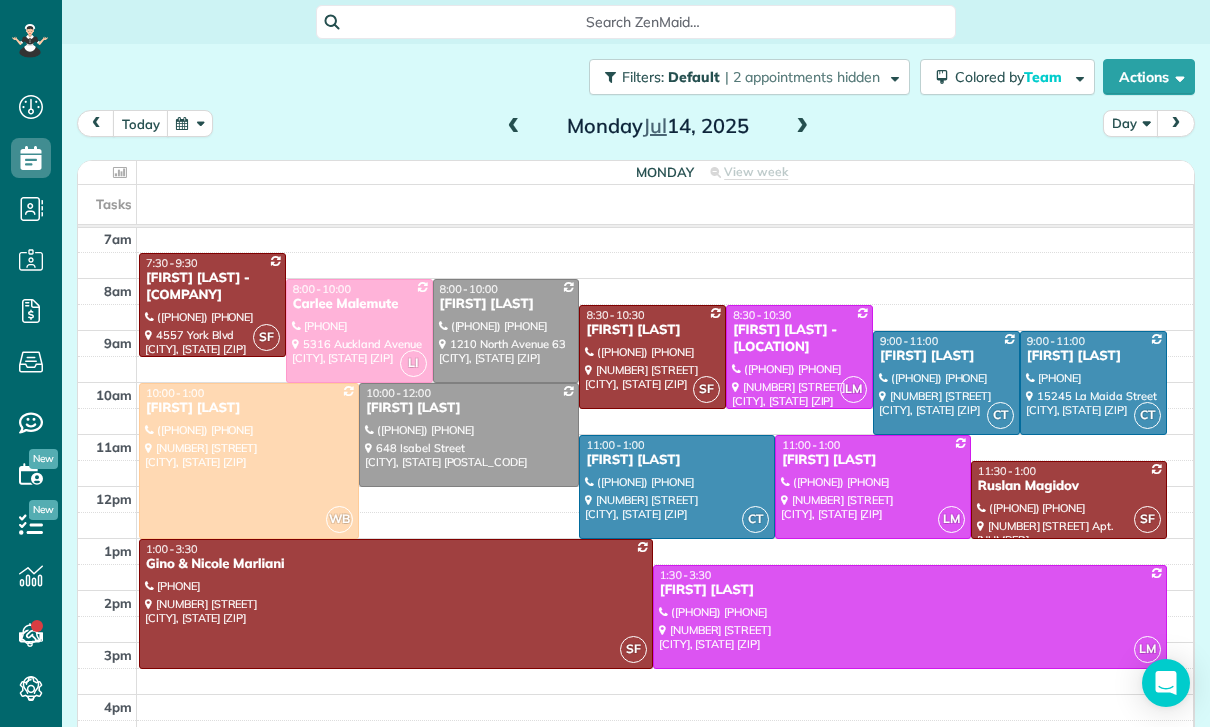 click at bounding box center (802, 127) 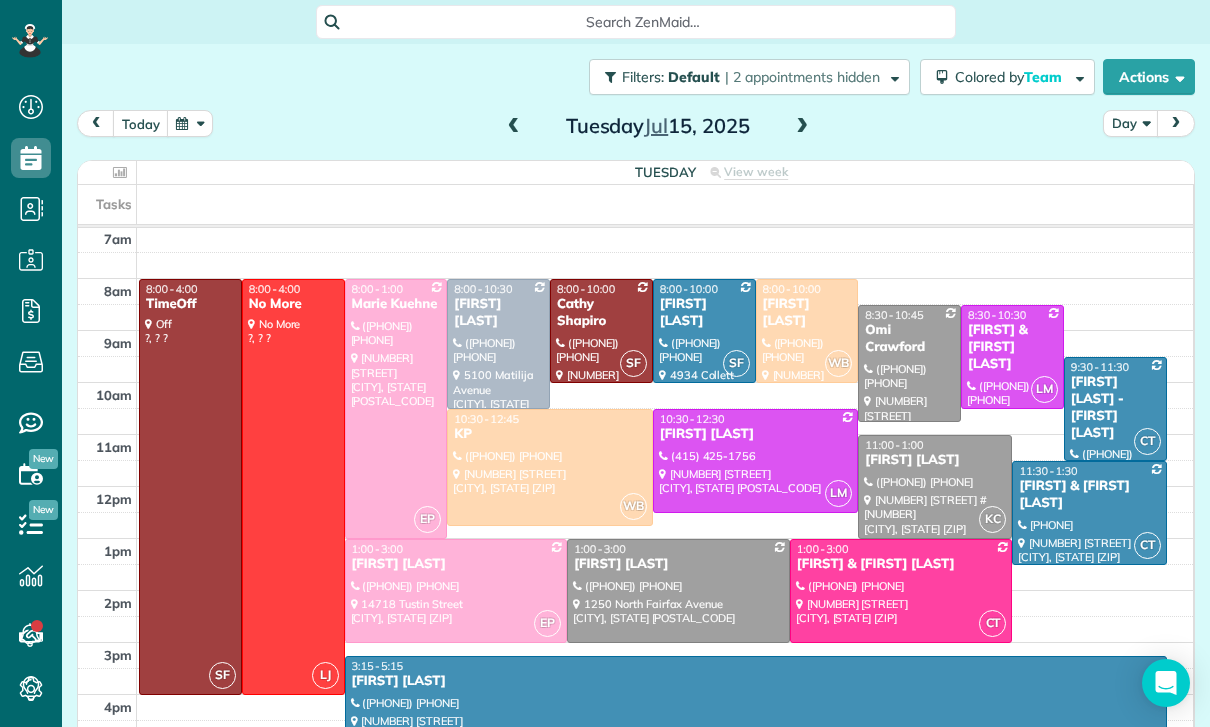 scroll, scrollTop: 157, scrollLeft: 0, axis: vertical 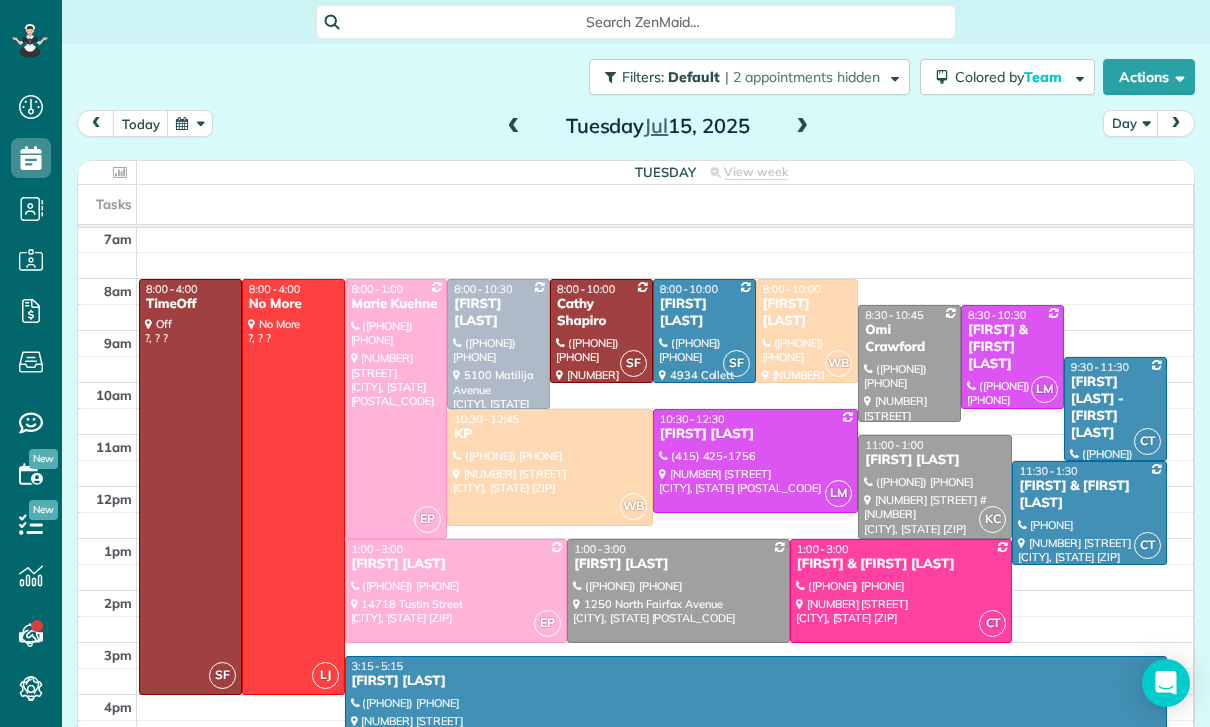 click at bounding box center [514, 127] 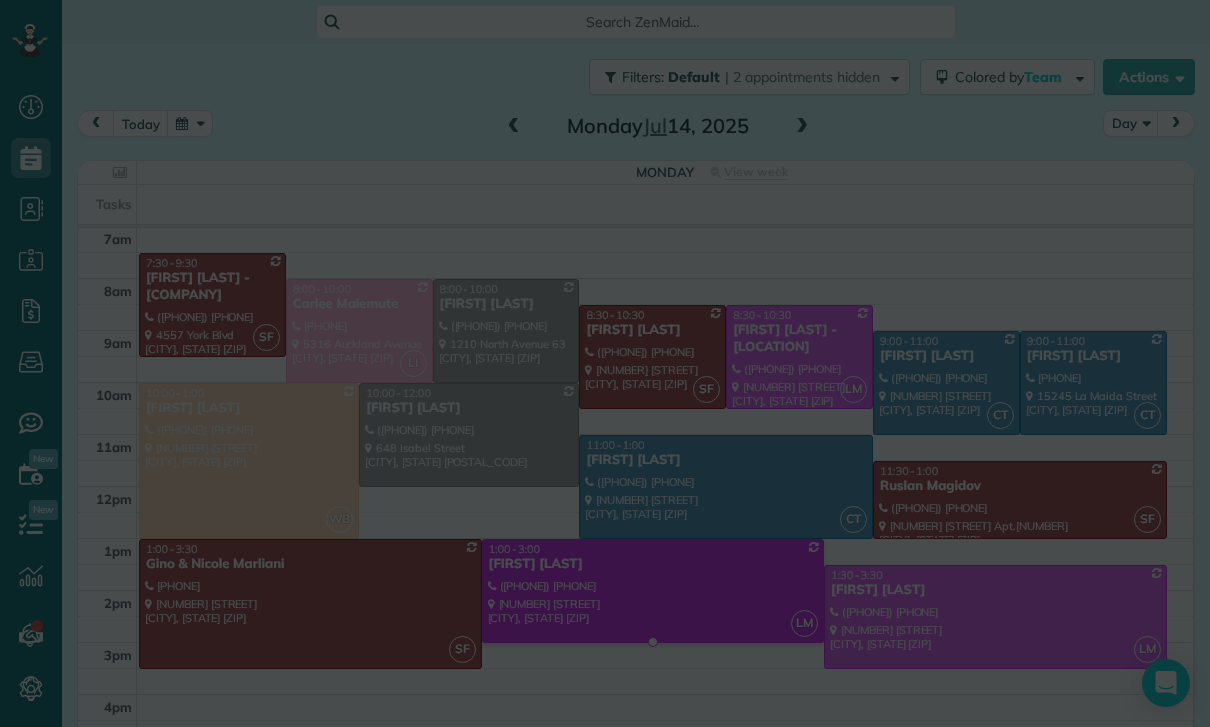 scroll, scrollTop: 157, scrollLeft: 0, axis: vertical 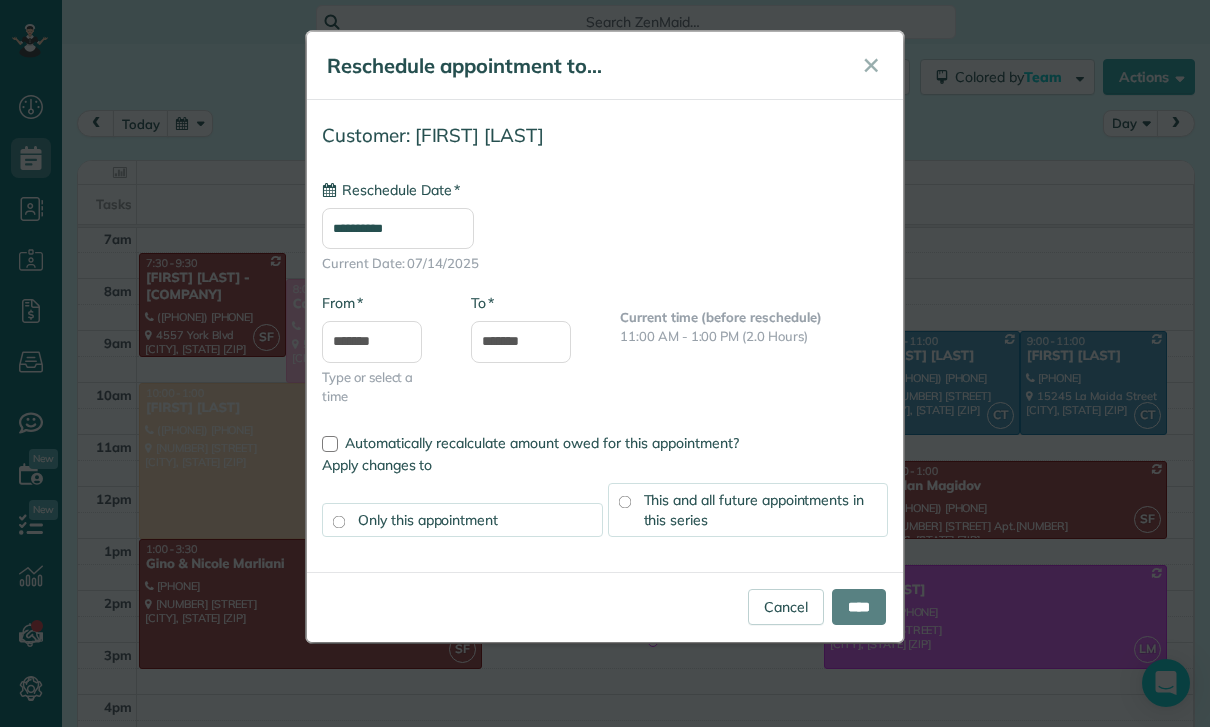 click on "**********" at bounding box center [398, 228] 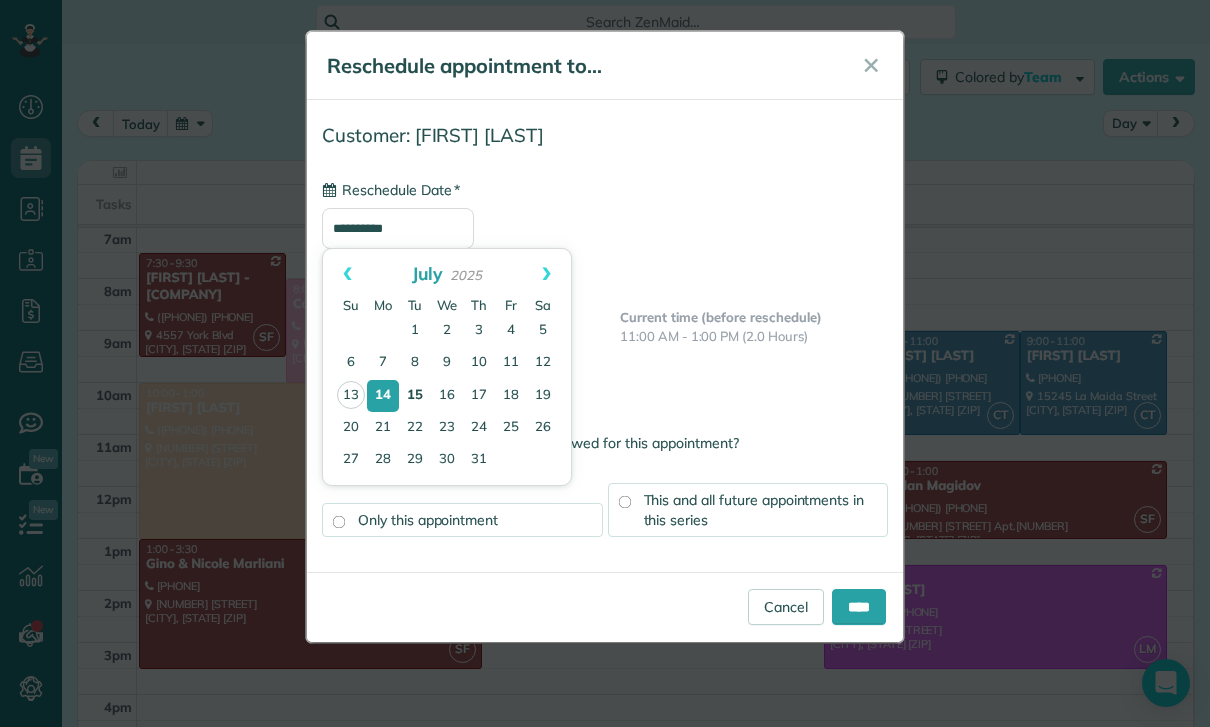 click on "15" at bounding box center (415, 396) 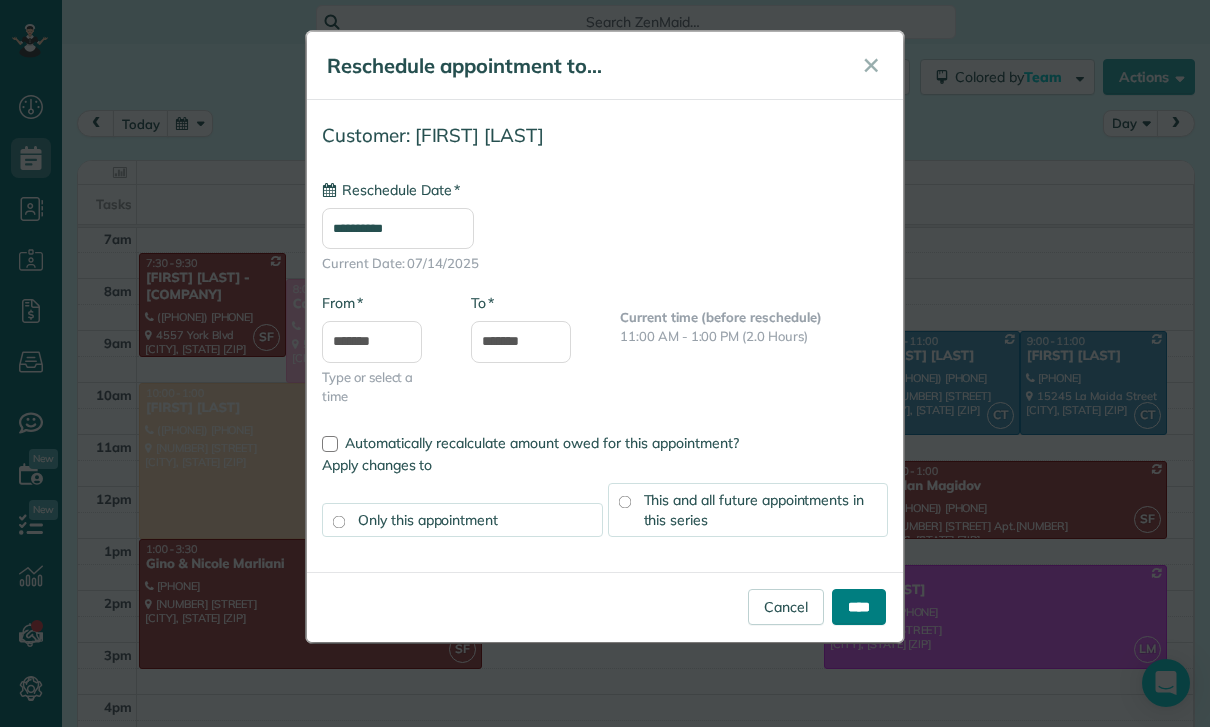 click on "****" at bounding box center [859, 607] 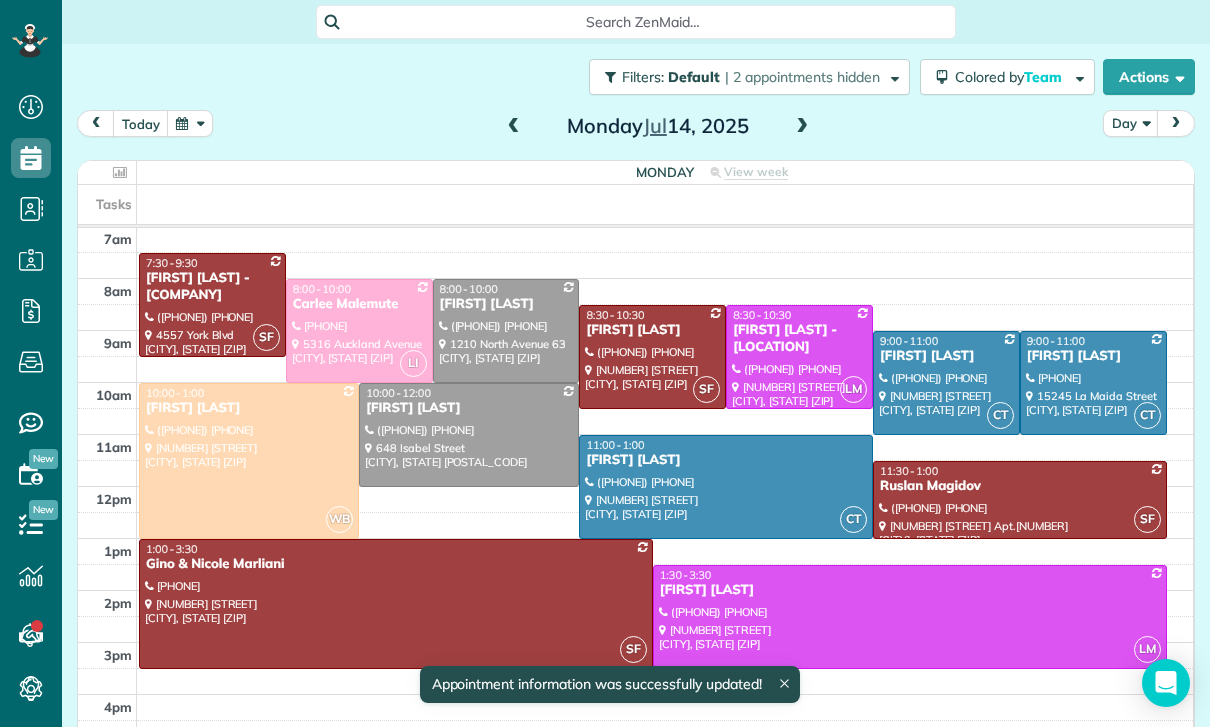 scroll, scrollTop: 157, scrollLeft: 0, axis: vertical 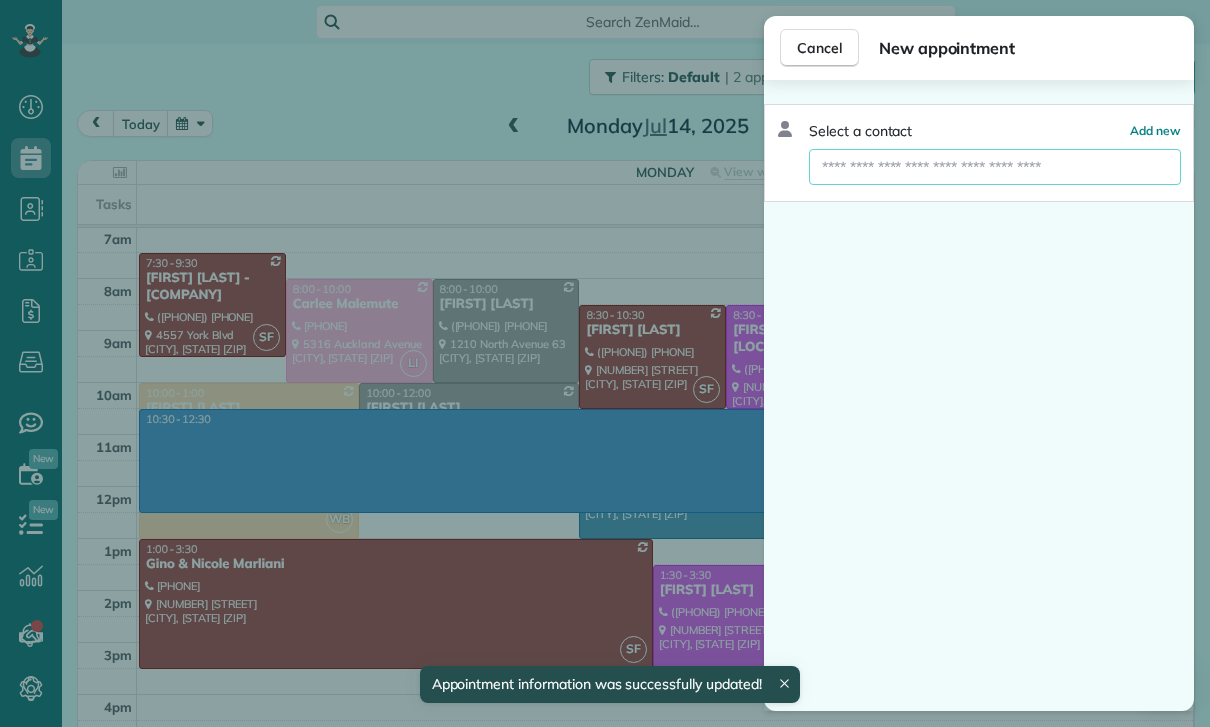 click at bounding box center [995, 167] 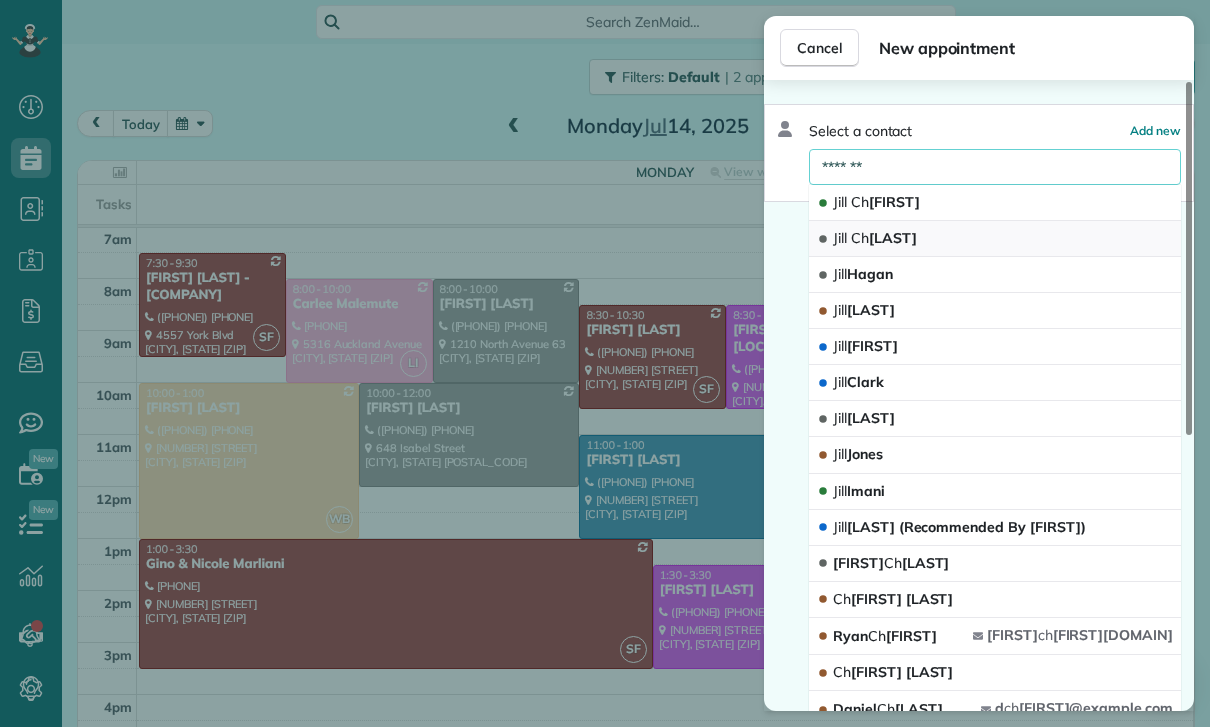 type on "*******" 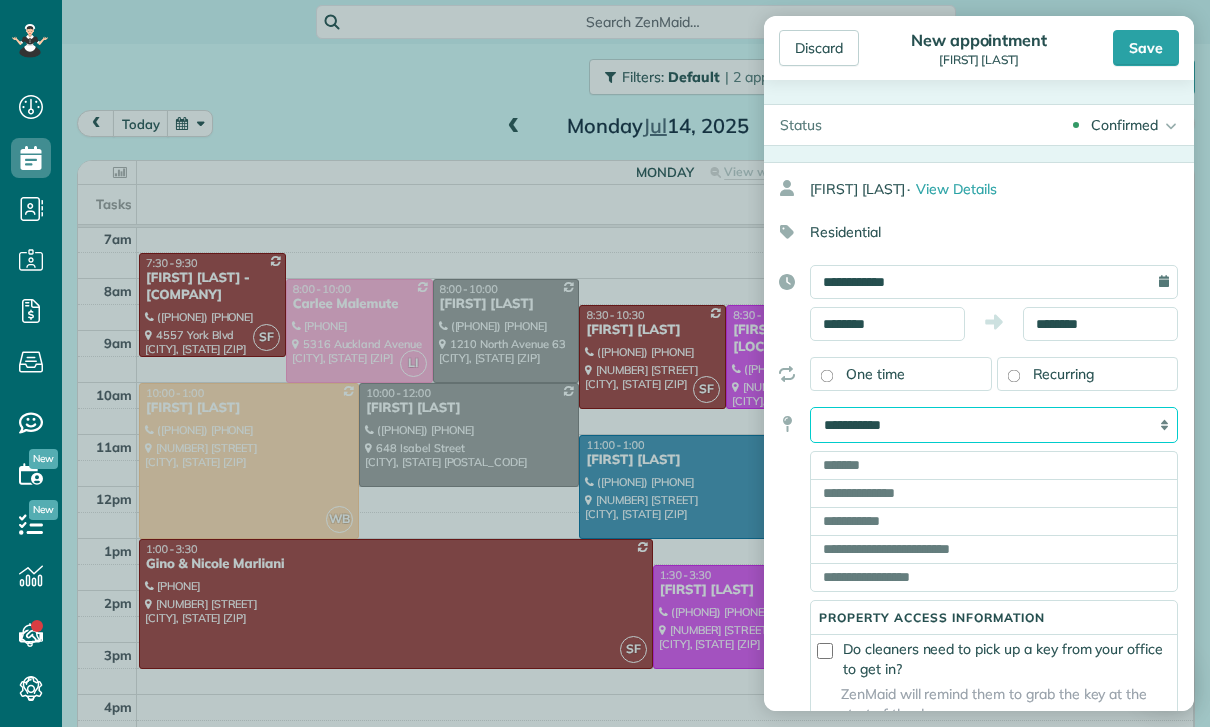 click on "**********" at bounding box center (994, 425) 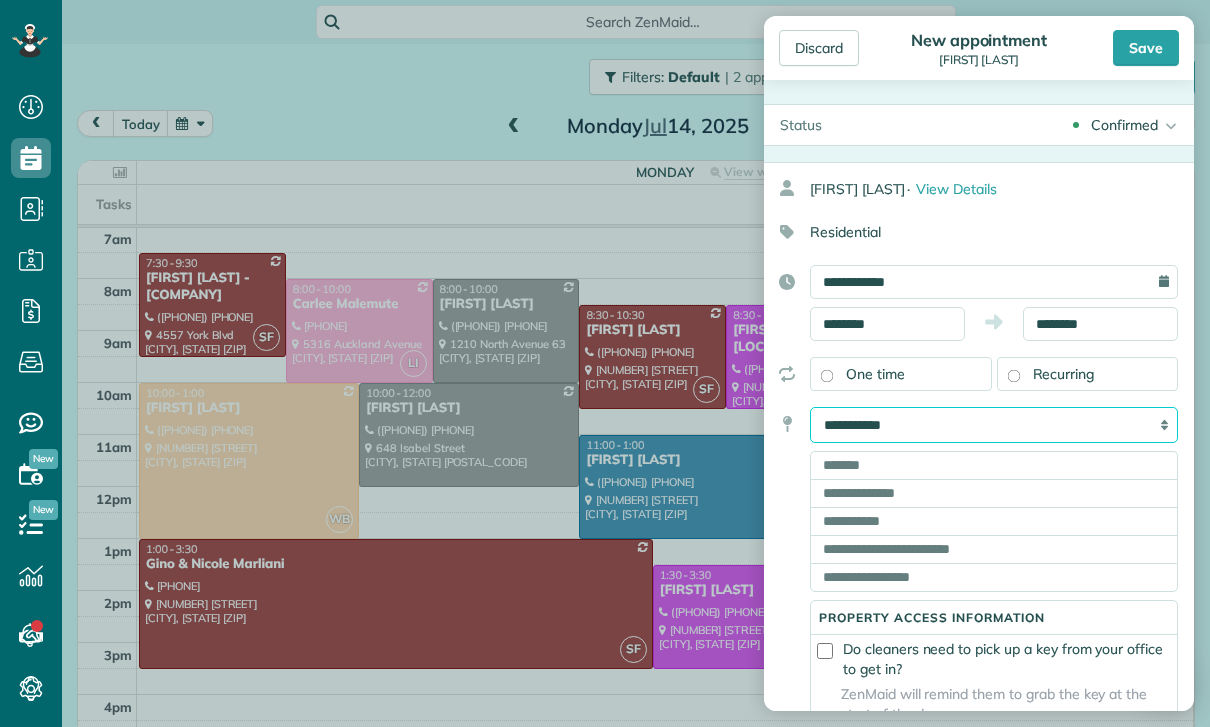 select on "******" 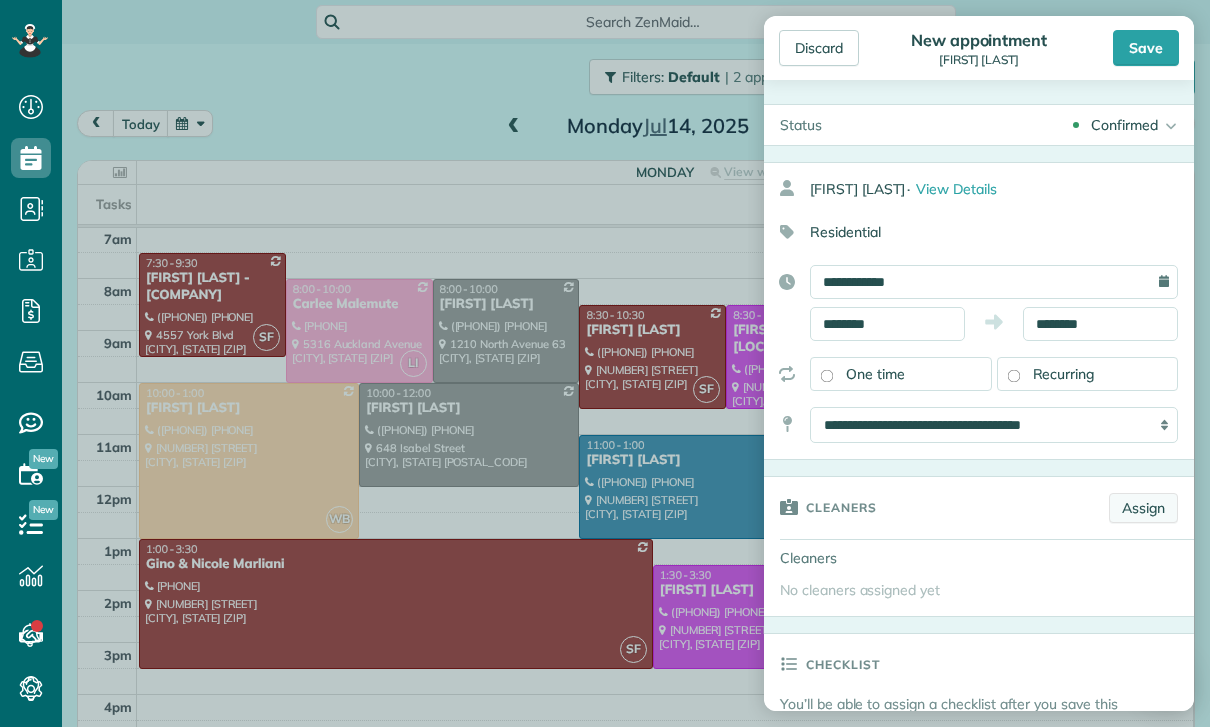 click on "Assign" at bounding box center (1143, 508) 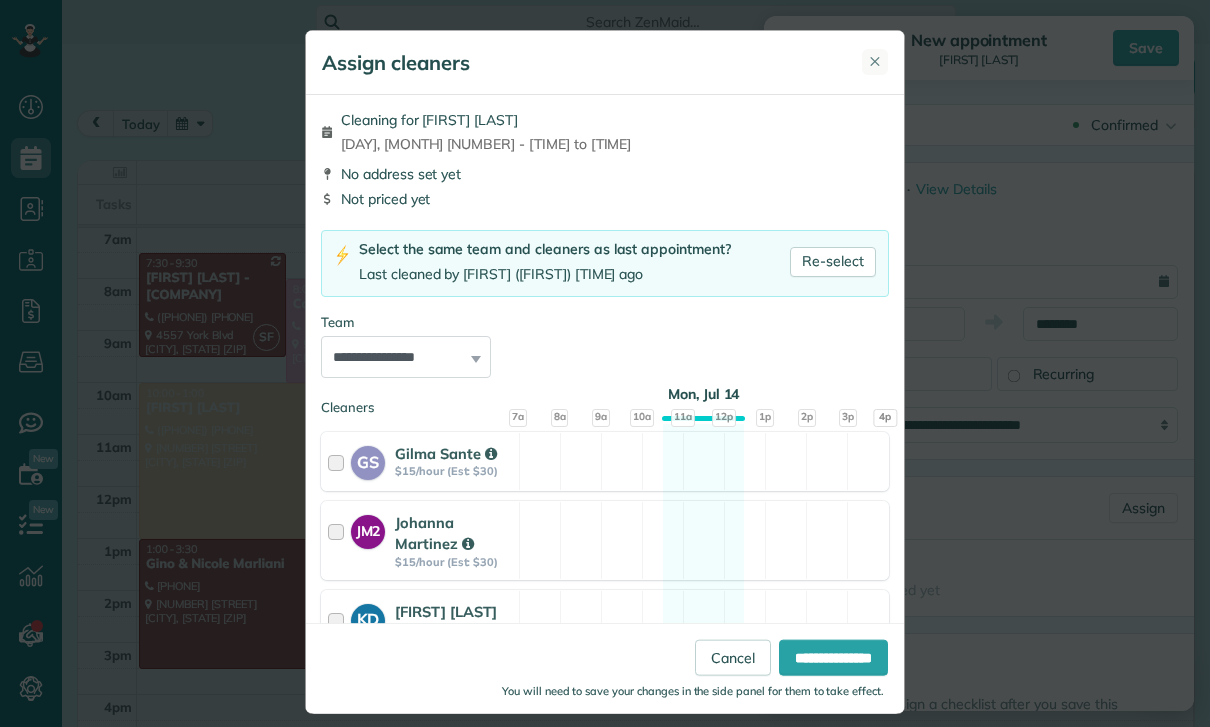 click on "✕" at bounding box center (875, 61) 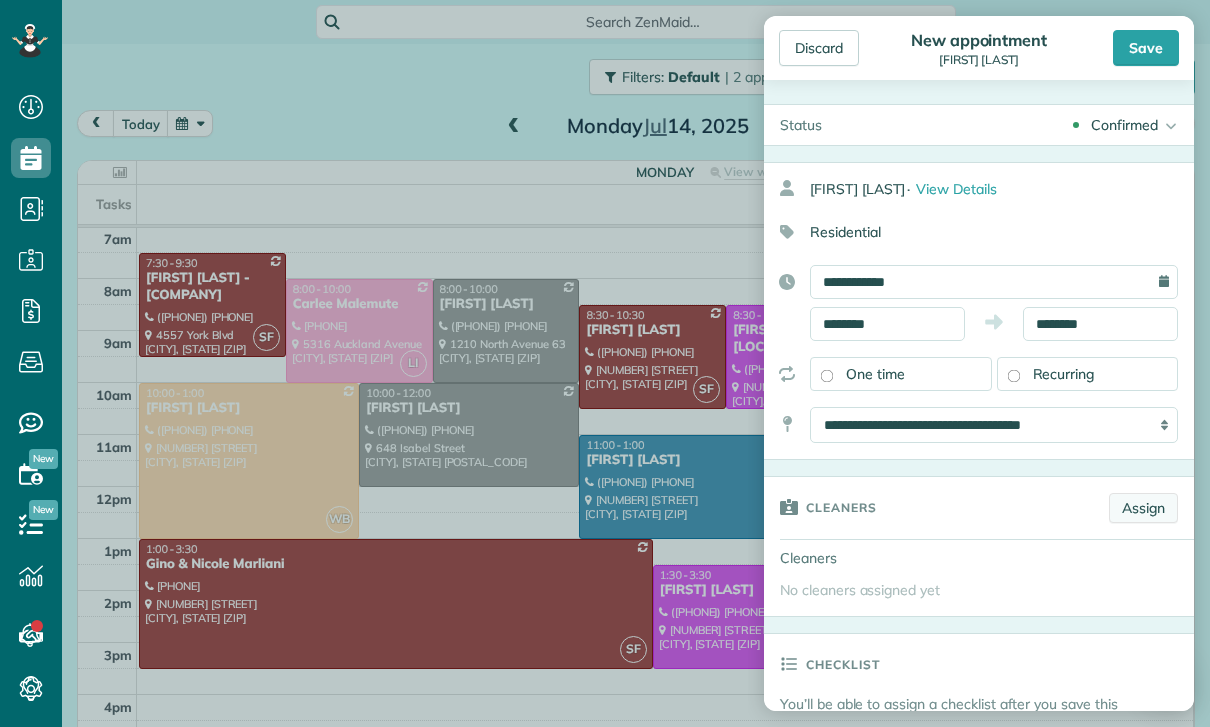 click on "Assign" at bounding box center [1143, 508] 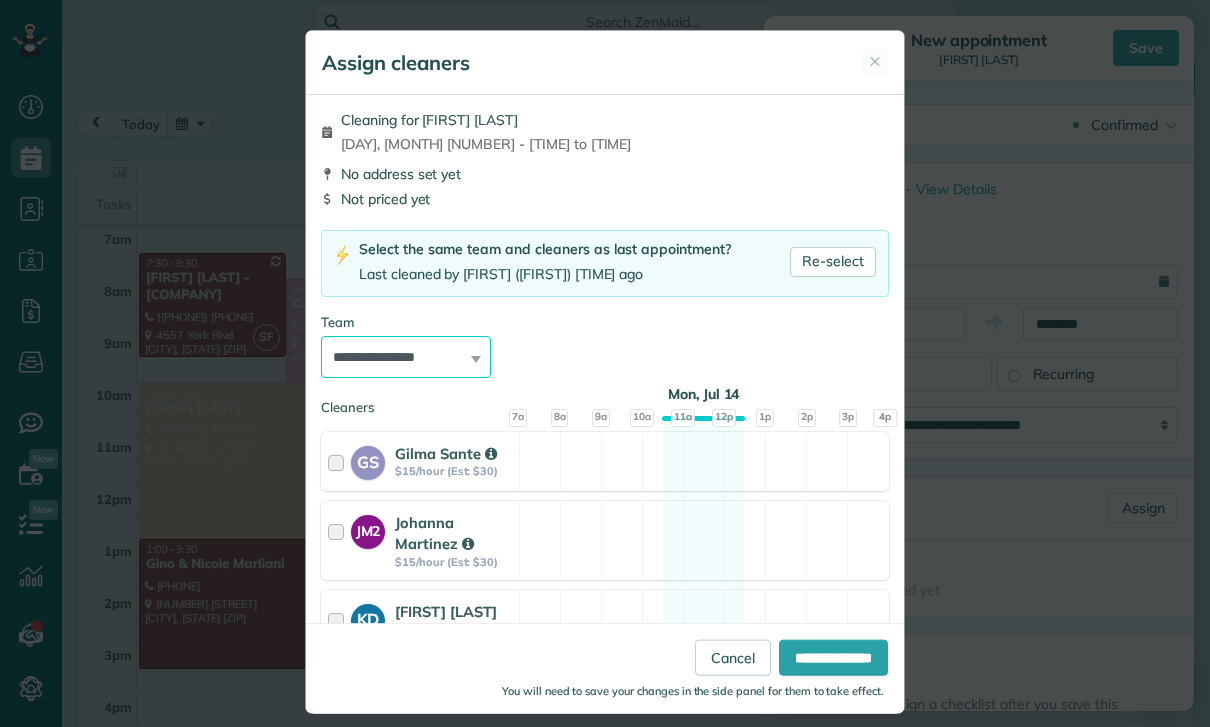 click on "**********" at bounding box center [406, 357] 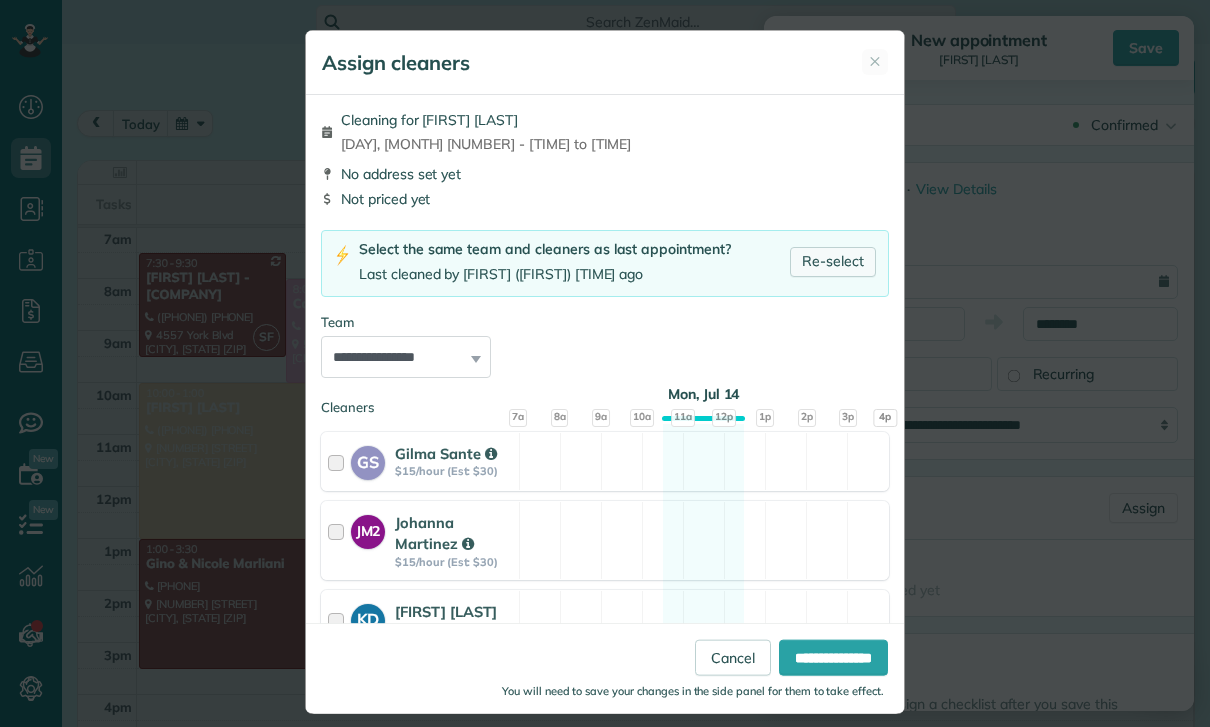 click on "Re-select" at bounding box center [833, 262] 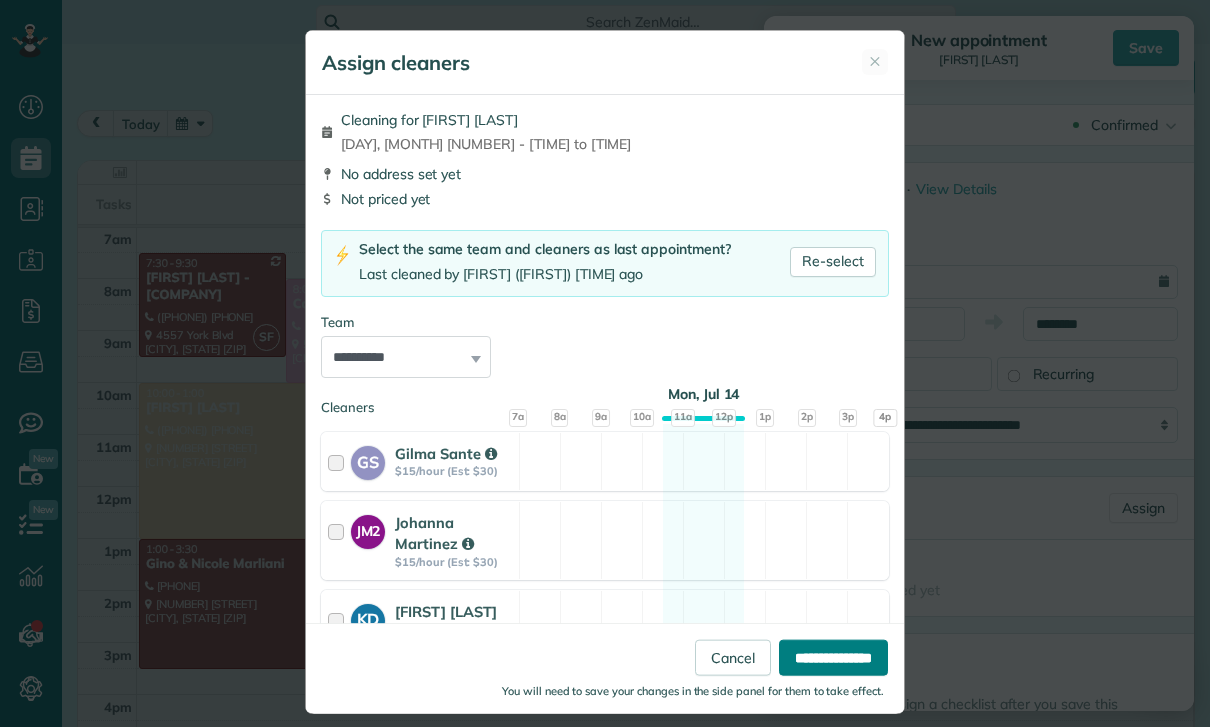 click on "**********" at bounding box center [833, 658] 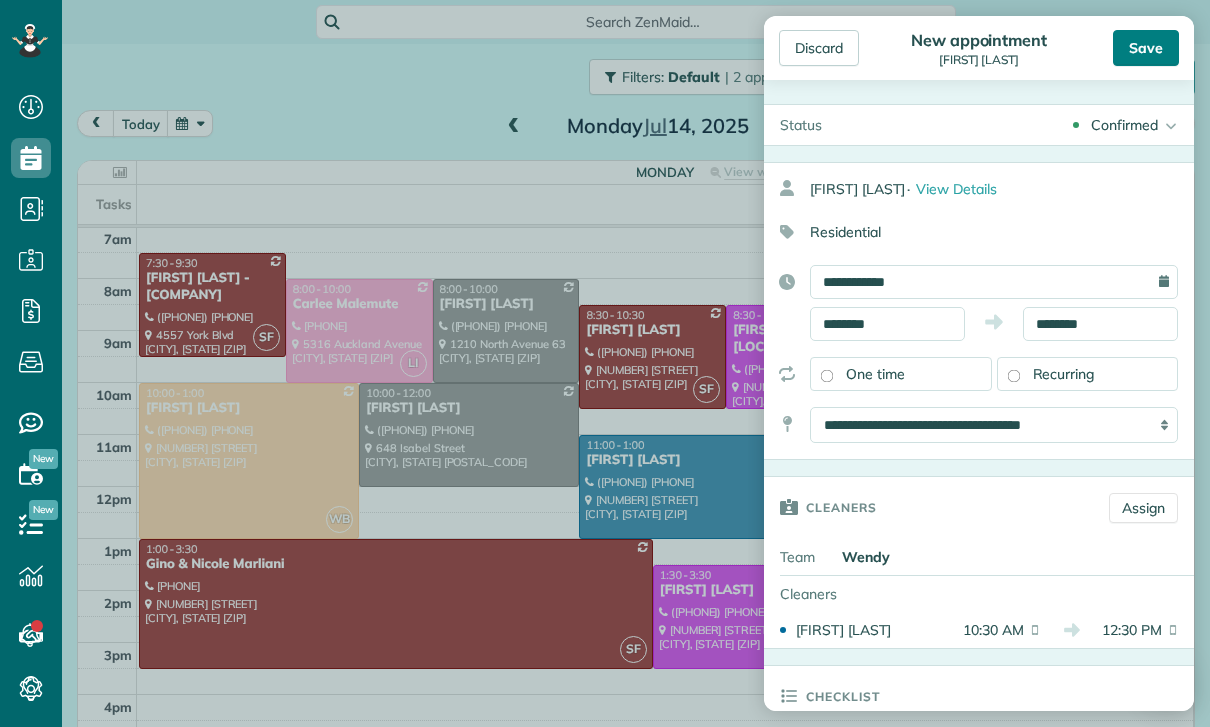 click on "Save" at bounding box center [1146, 48] 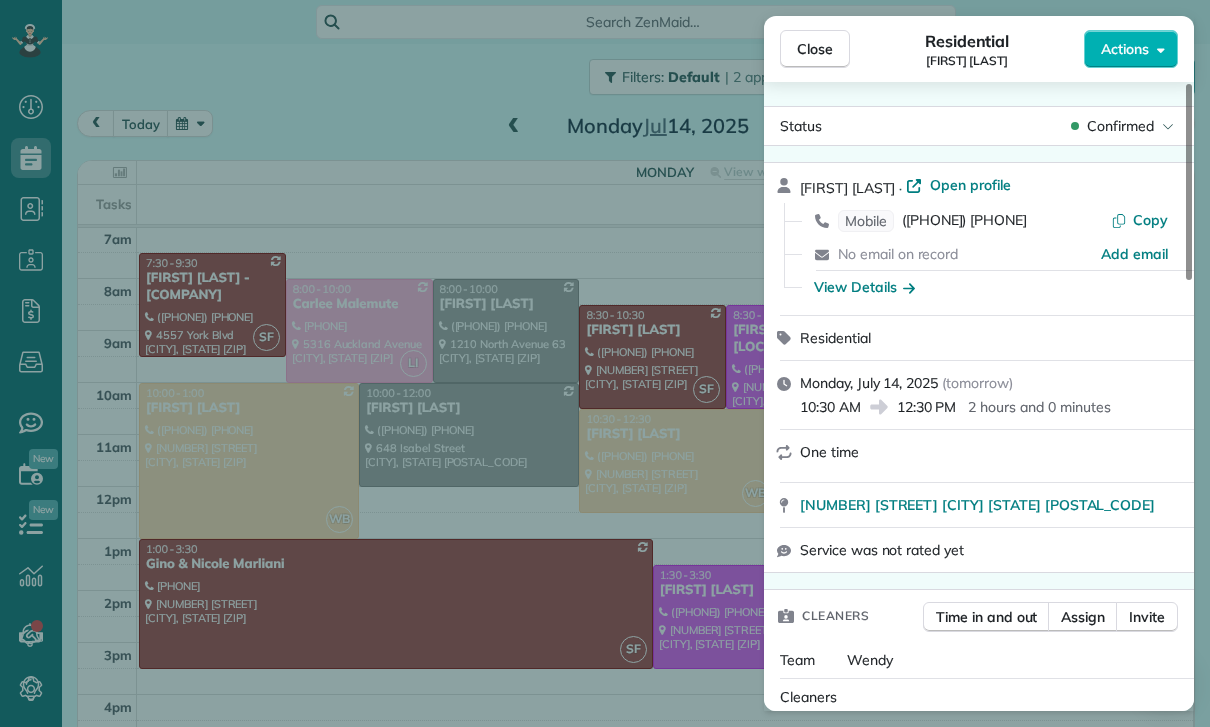 scroll, scrollTop: 126, scrollLeft: 0, axis: vertical 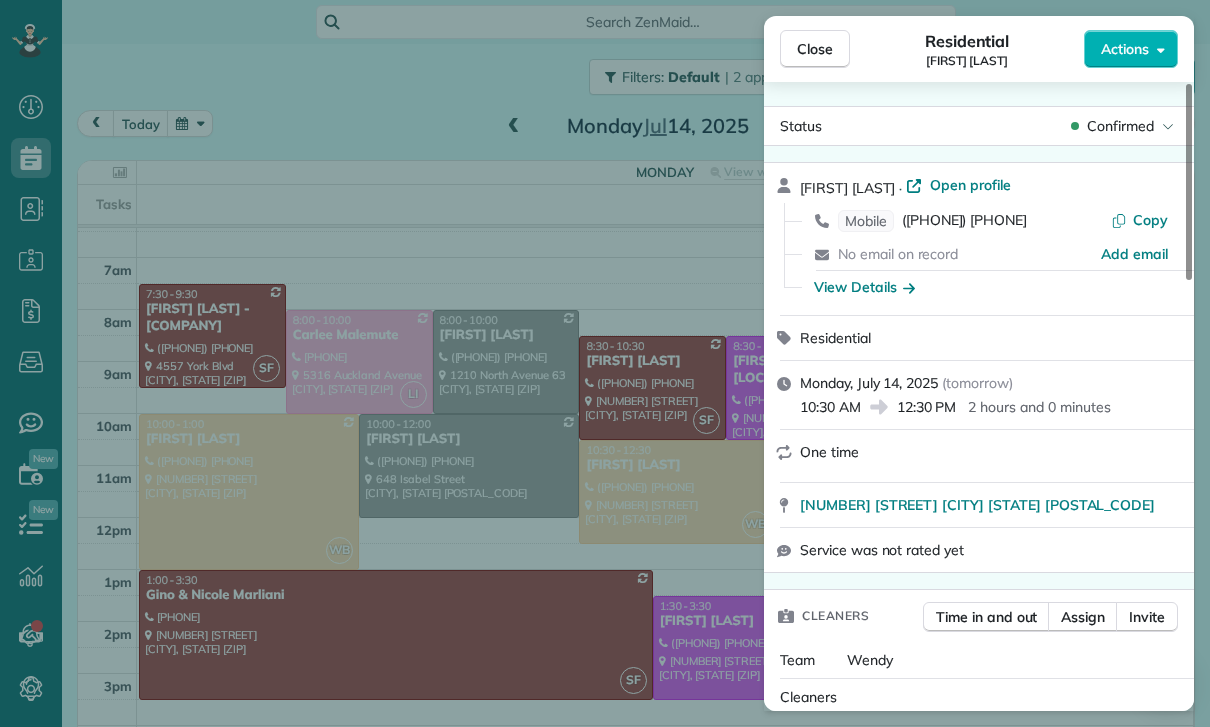 click on "Close Residential [FIRST] [LAST] Actions Status Confirmed [FIRST] [LAST] · Open profile Mobile ([PHONE]) Copy No email on record Add email View Details Residential [DAY], [MONTH] [NUMBER], [YEAR] ( tomorrow ) [TIME] [TIME] [DURATION] One time [NUMBER] [STREET] [CITY] [STATE] [ZIP] Service was not rated yet Cleaners Time in and out Assign Invite Team [FIRST] Cleaners [FIRST]   [LAST] [TIME] [TIME] Checklist Try Now Keep this appointment up to your standards. Stay on top of every detail, keep your cleaners organised, and your client happy. Assign a checklist Watch a [NUMBER] min demo Billing Billing actions Price $[NUMBER] Overcharge $[NUMBER] Discount $[NUMBER] Coupon discount - Primary tax - Secondary tax - Total appointment price $[NUMBER] Tips collected New feature! $[NUMBER] Mark as paid Total including tip $[NUMBER] Get paid online in no-time! Send an invoice and reward your cleaners with tips Charge customer credit card Appointment custom fields Key # - Work items No work items to display Notes Appointment [NUMBER] Customer [NUMBER]" at bounding box center (605, 363) 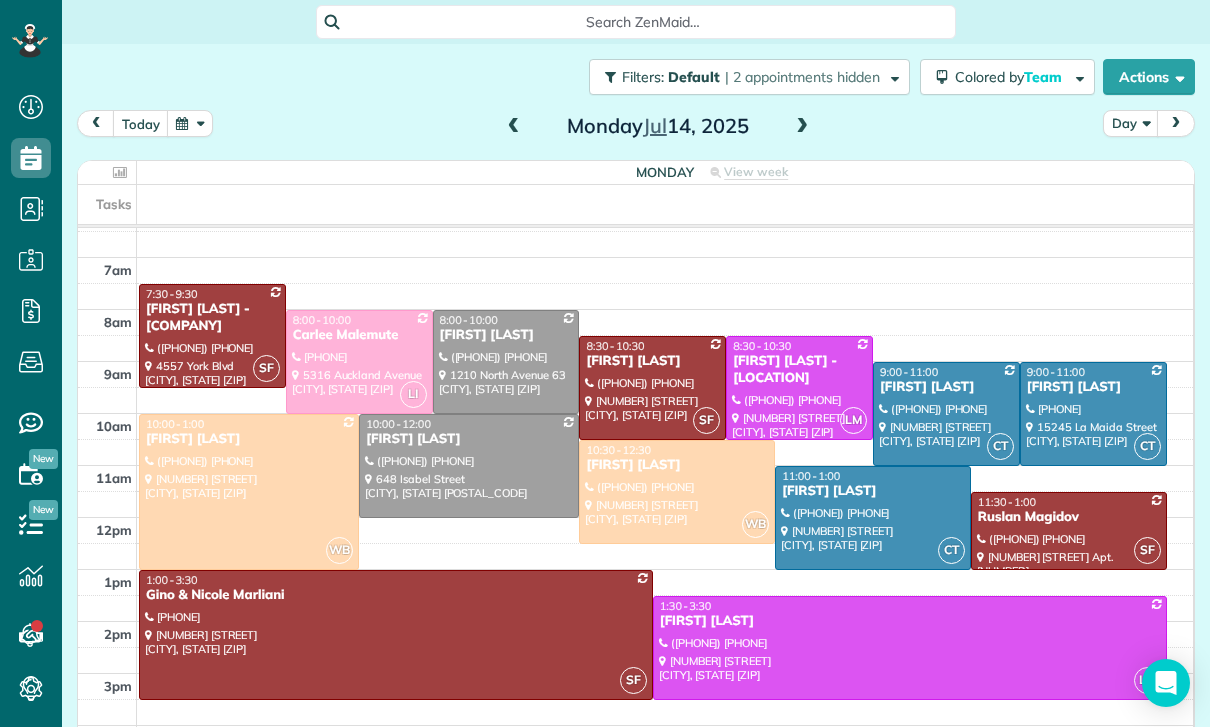 click at bounding box center (190, 123) 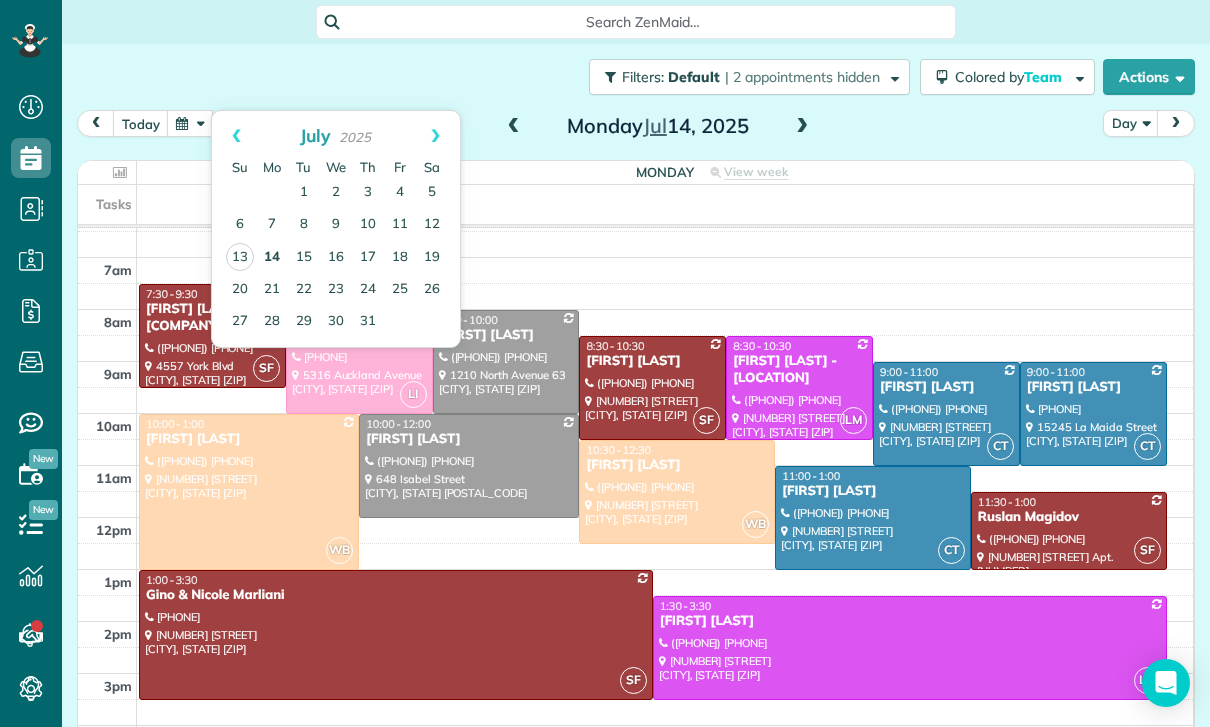 click on "14" at bounding box center (272, 258) 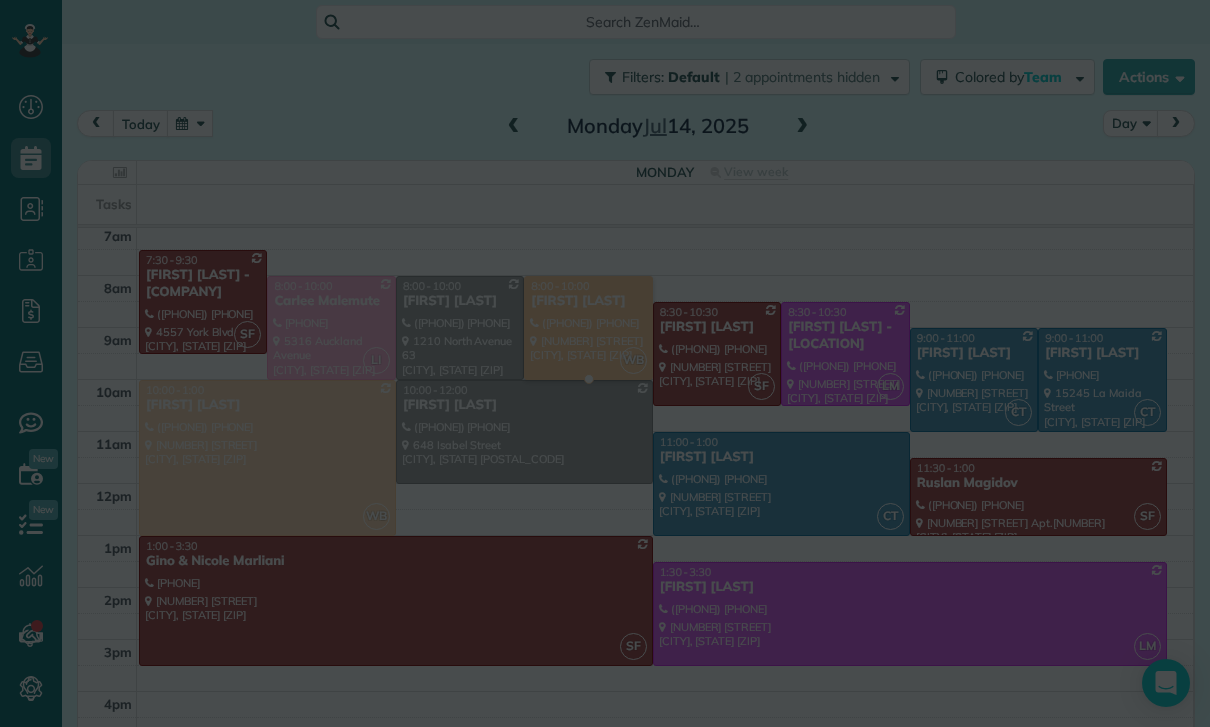scroll, scrollTop: 160, scrollLeft: 0, axis: vertical 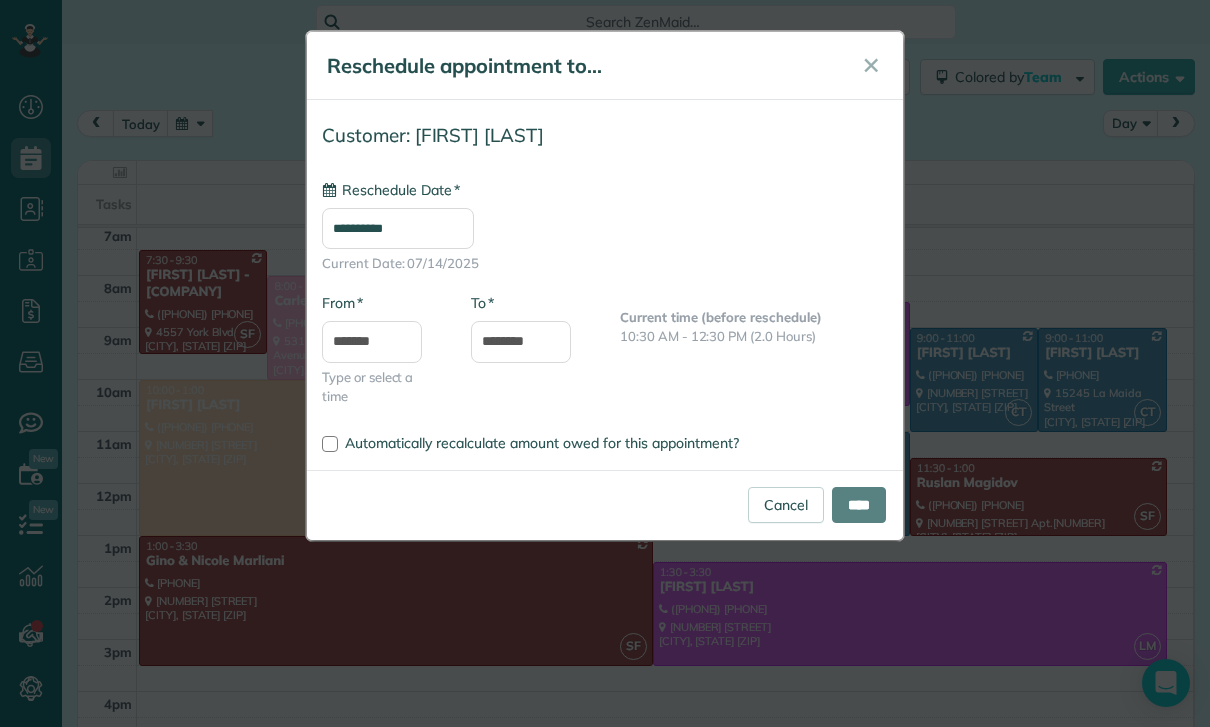click on "**********" at bounding box center [398, 228] 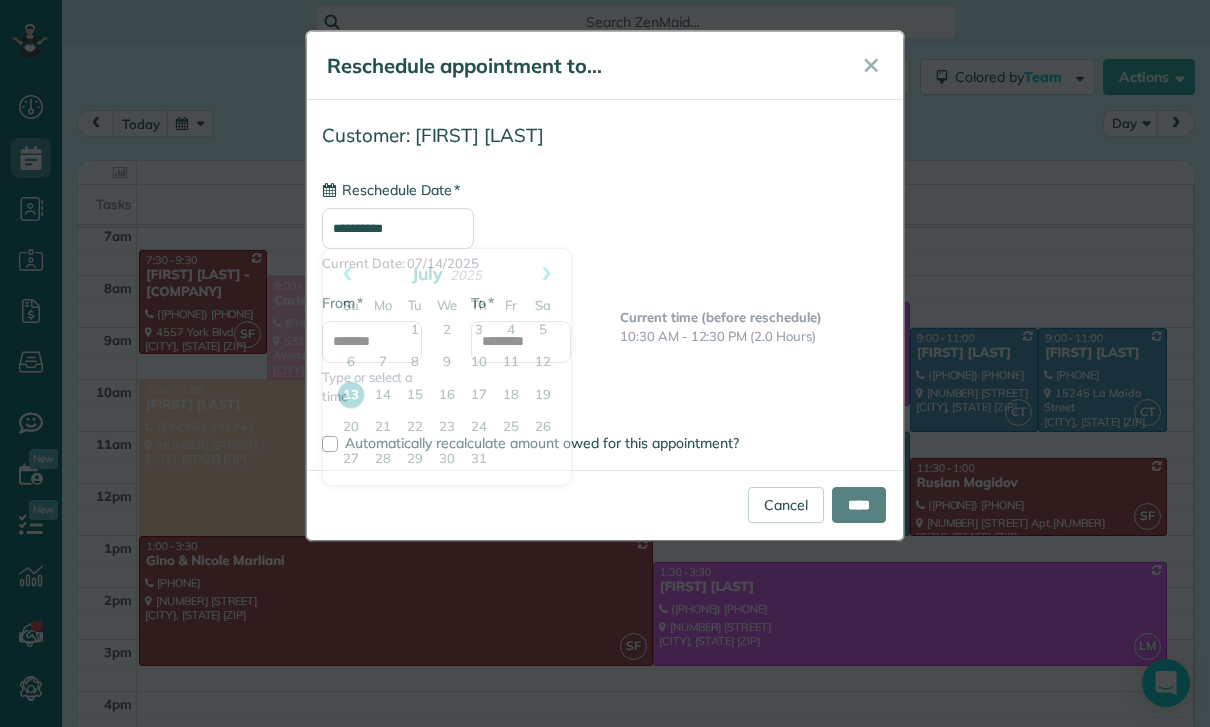 type on "**********" 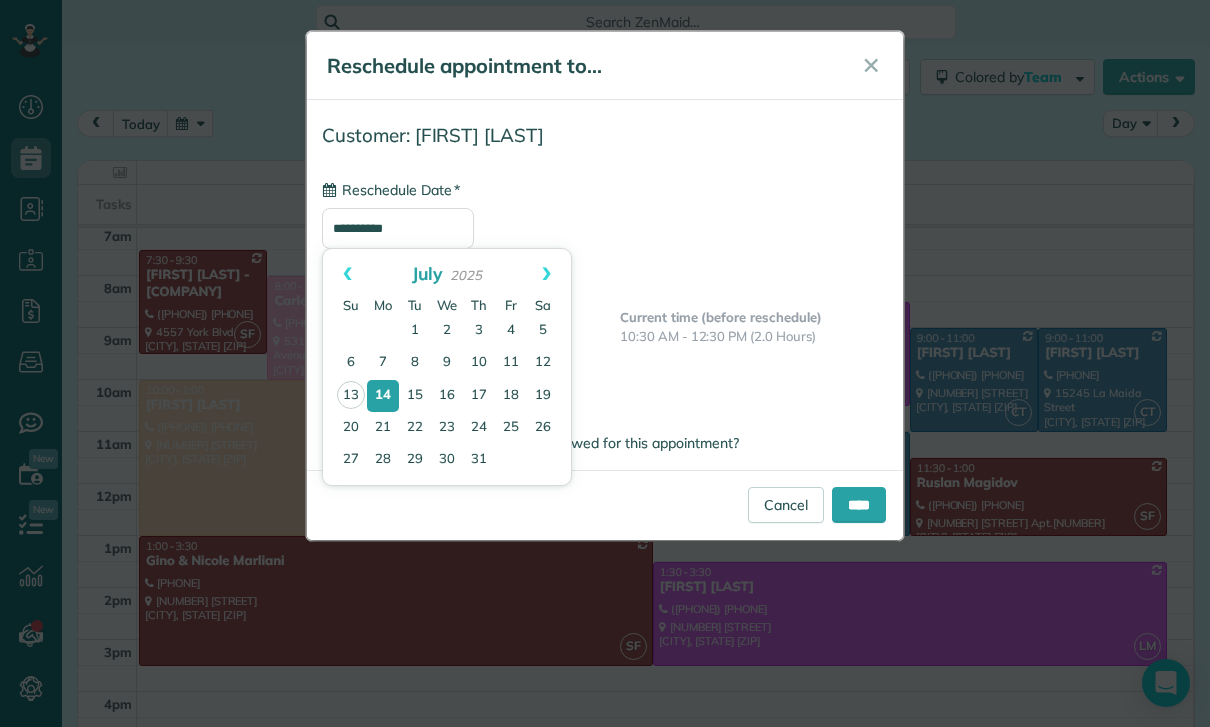 click on "**********" at bounding box center (605, 226) 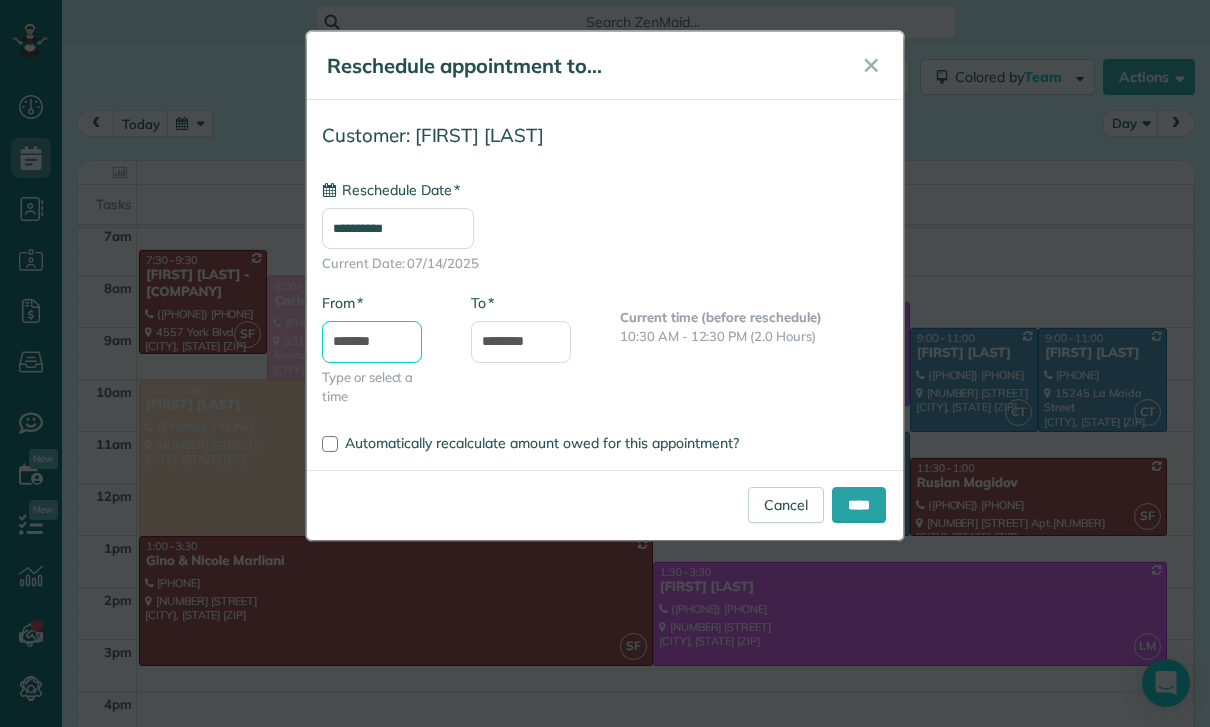 click on "*******" at bounding box center [372, 342] 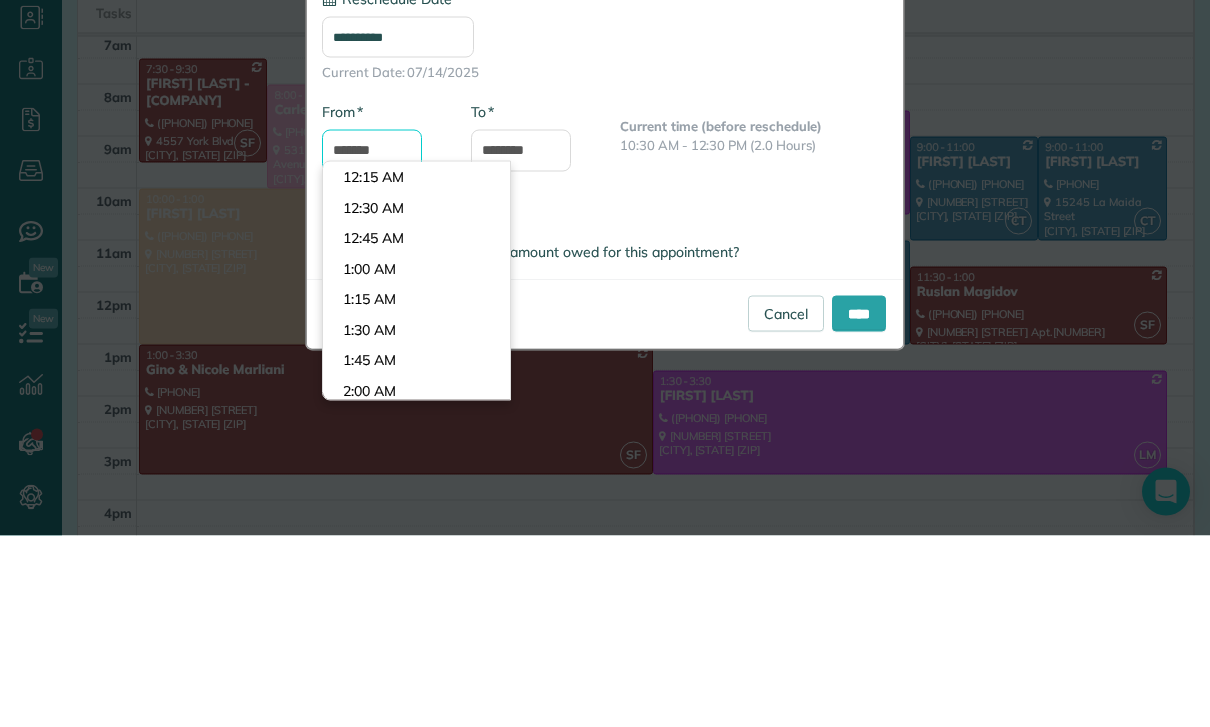 scroll, scrollTop: 900, scrollLeft: 0, axis: vertical 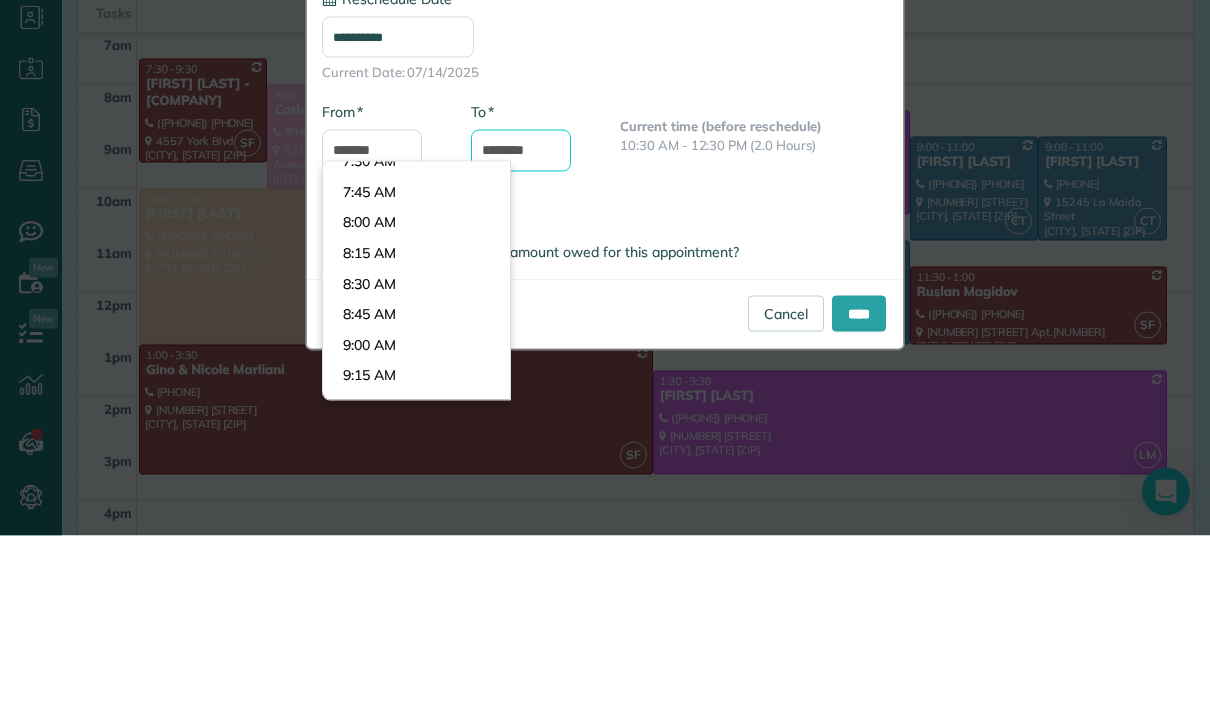 click on "********" at bounding box center (521, 342) 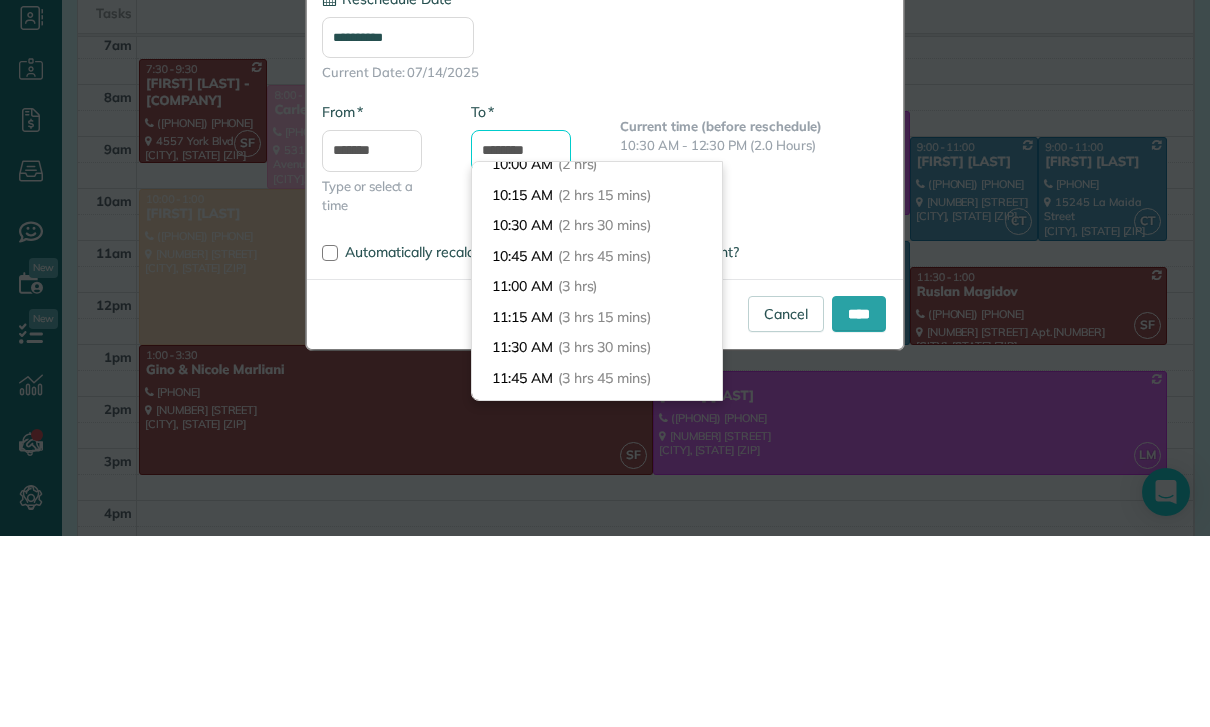 scroll, scrollTop: 280, scrollLeft: 0, axis: vertical 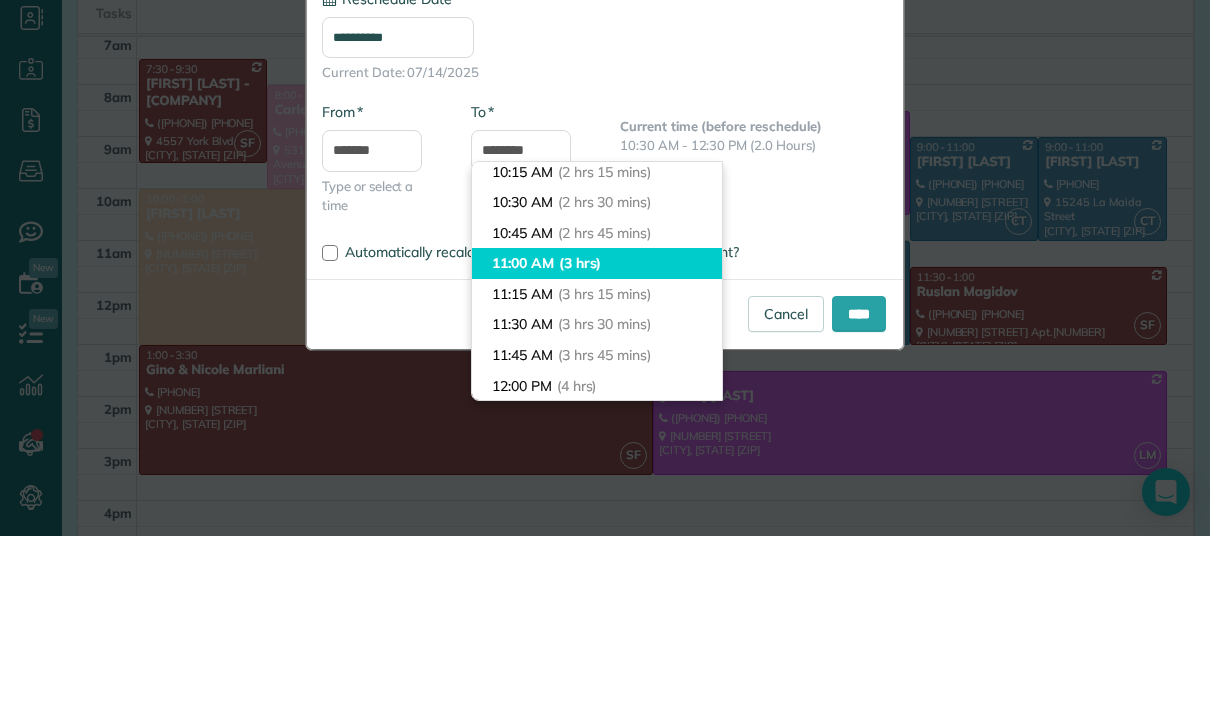 click on "[TIME] ([DURATION])" at bounding box center [597, 454] 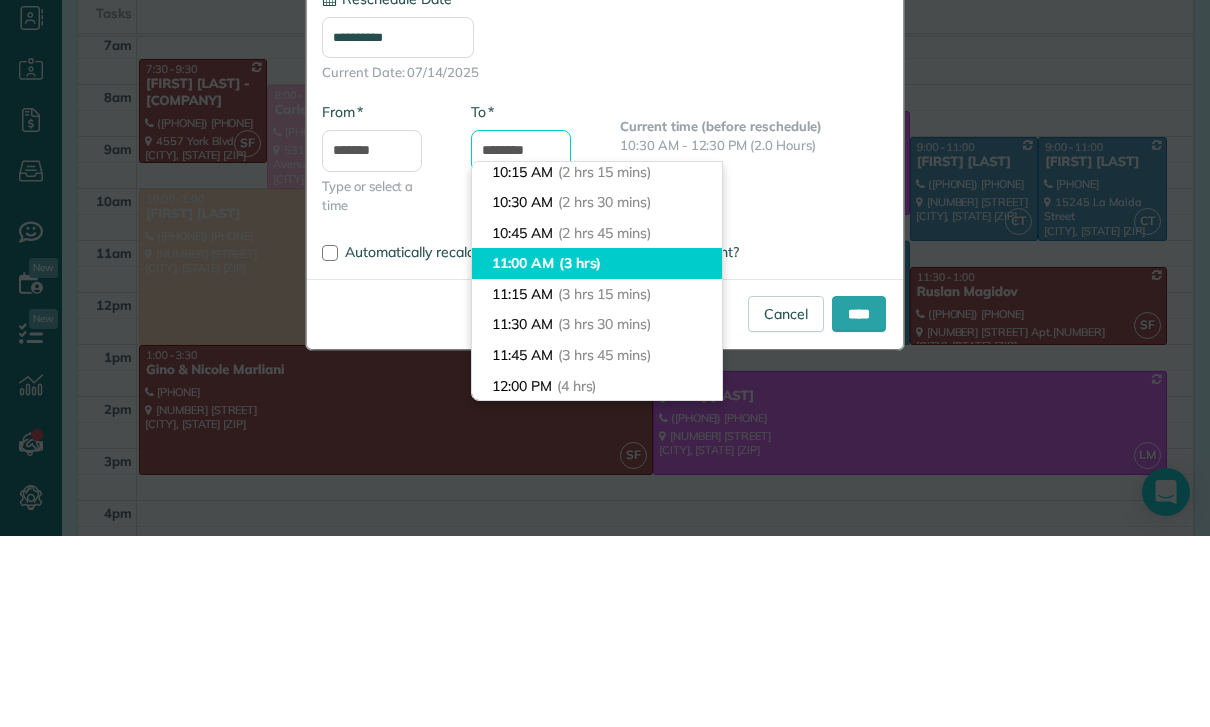 type on "********" 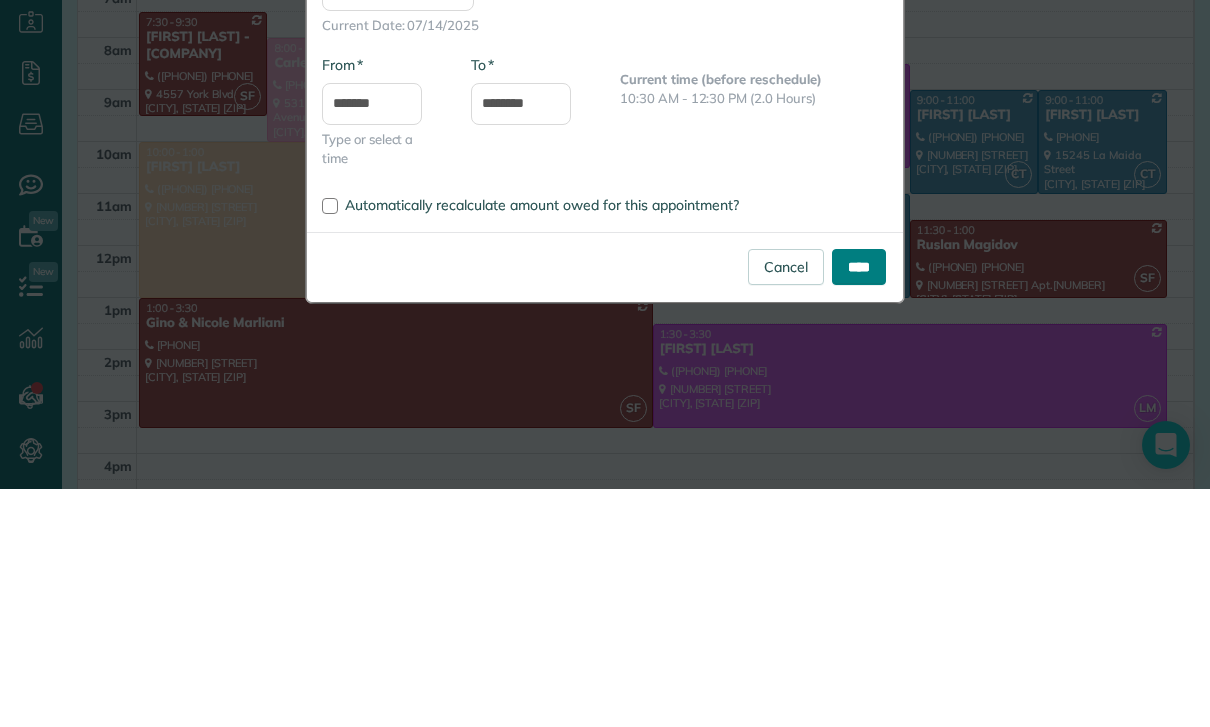 click on "****" at bounding box center [859, 505] 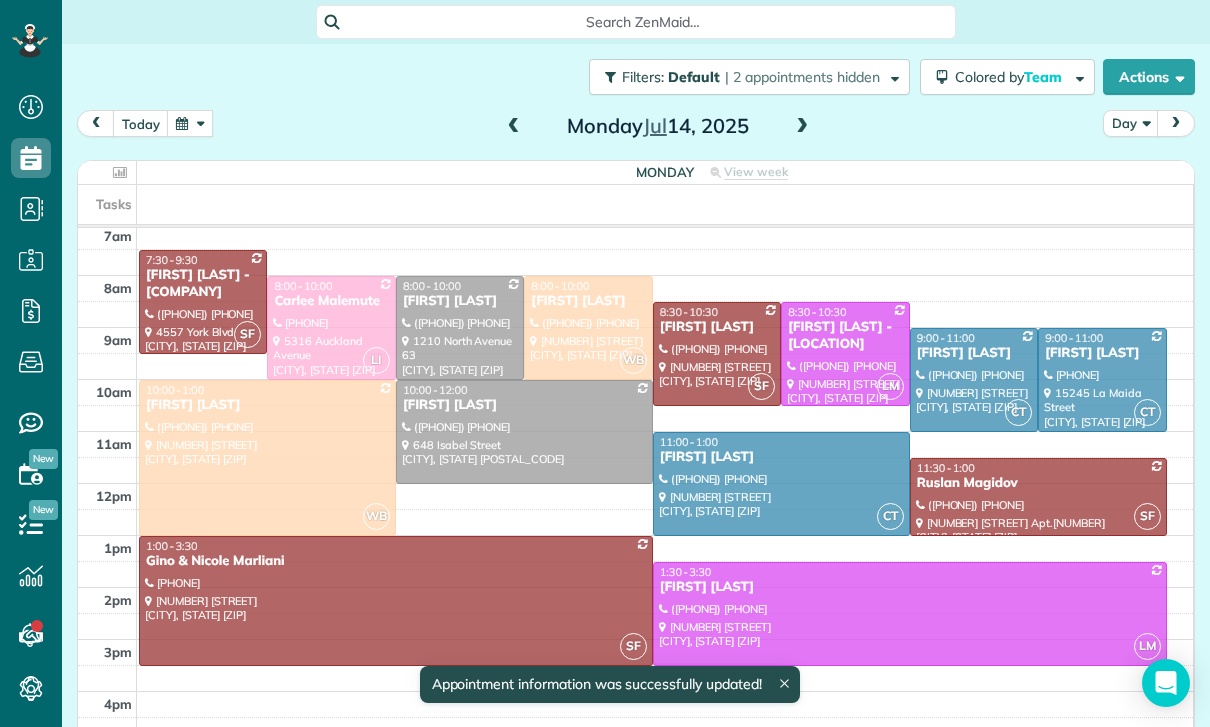 scroll, scrollTop: 160, scrollLeft: 0, axis: vertical 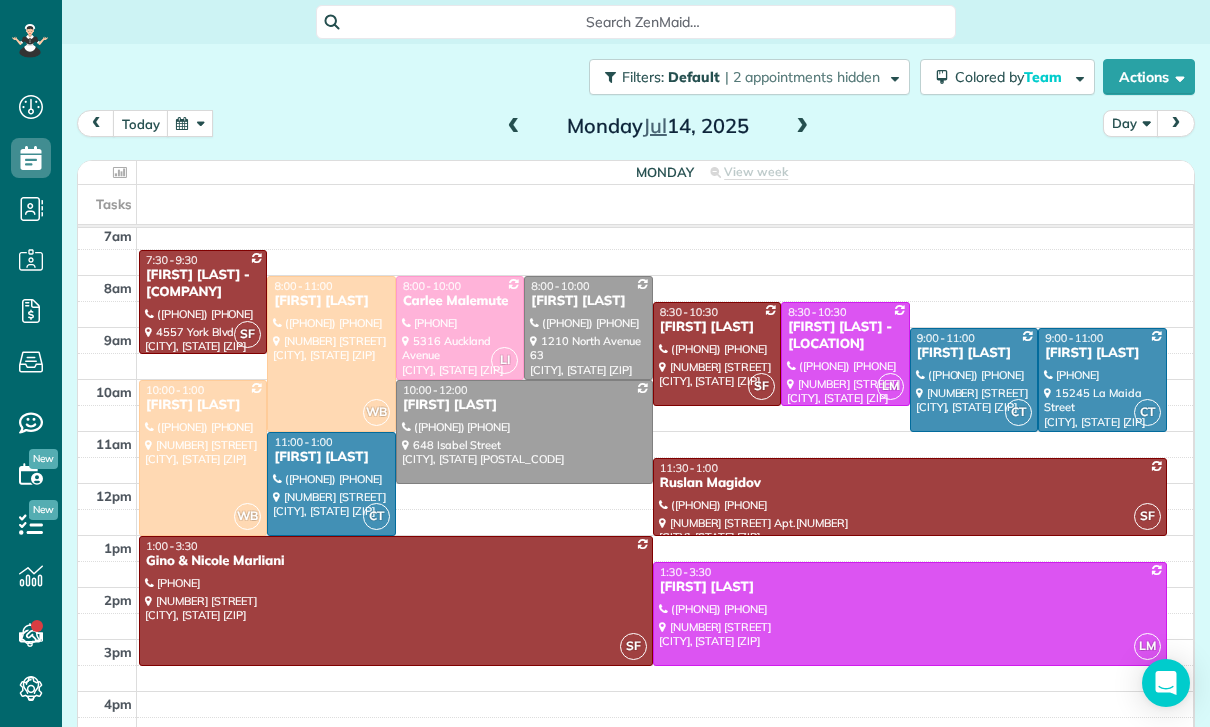 click at bounding box center [190, 123] 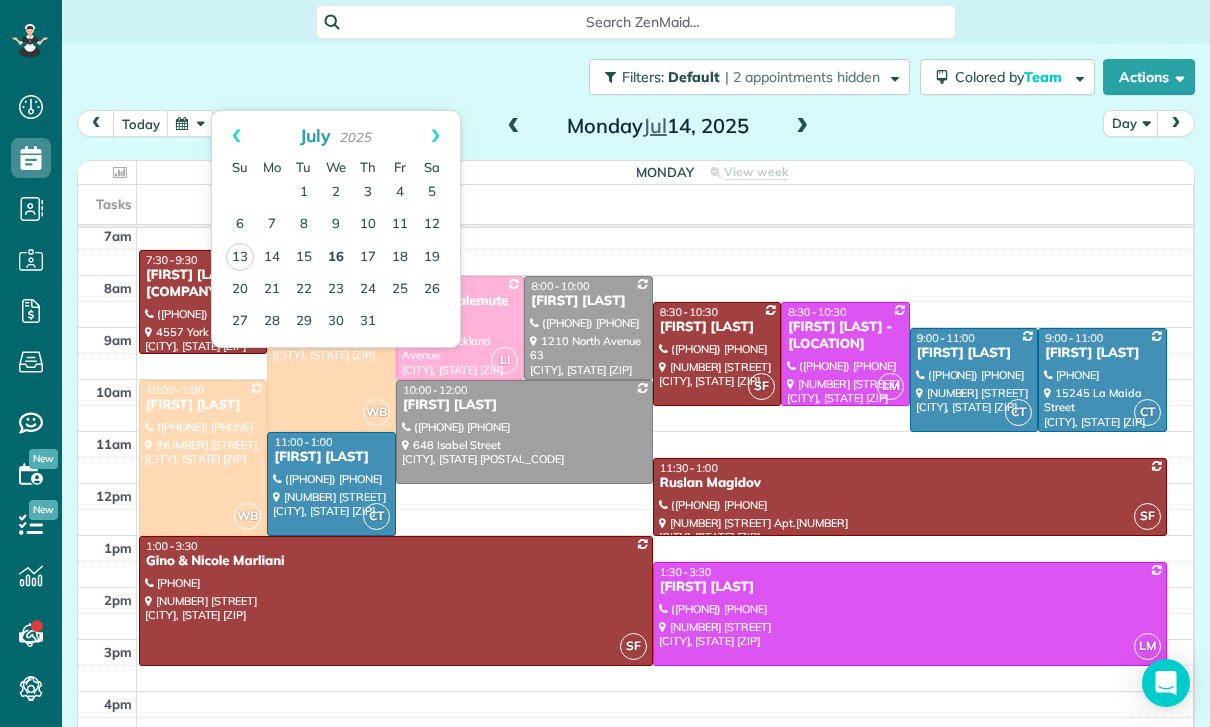 click on "16" at bounding box center (336, 258) 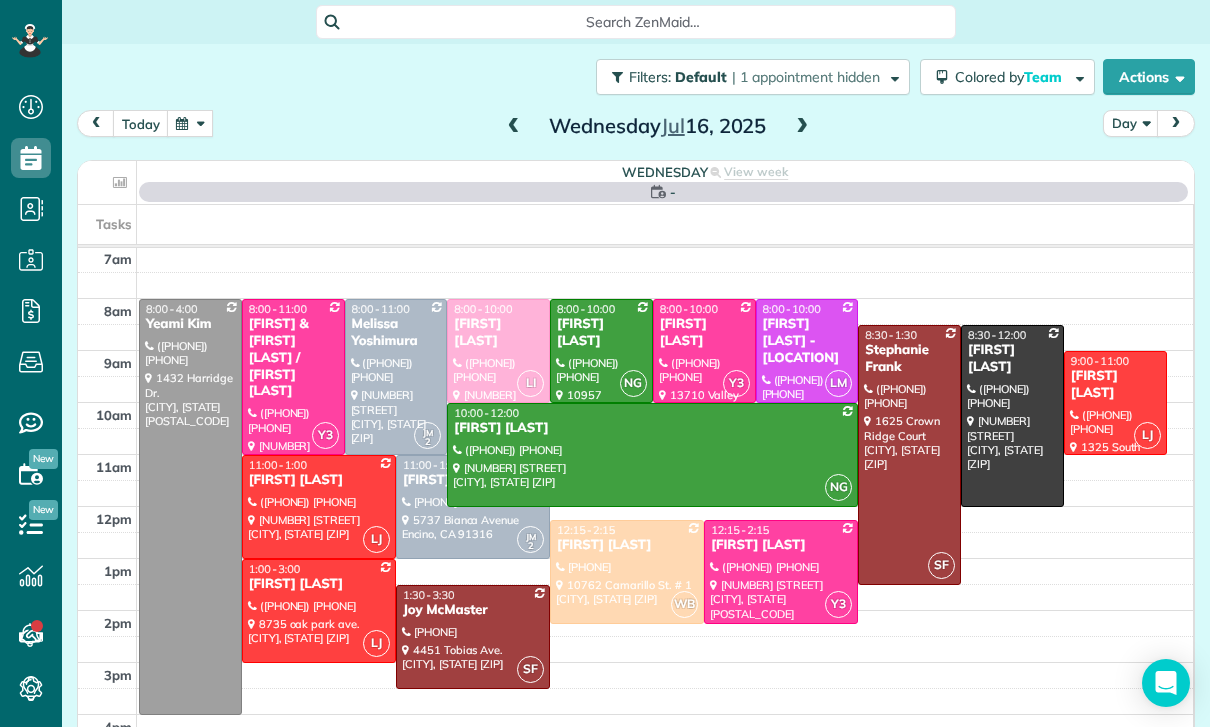scroll, scrollTop: 157, scrollLeft: 0, axis: vertical 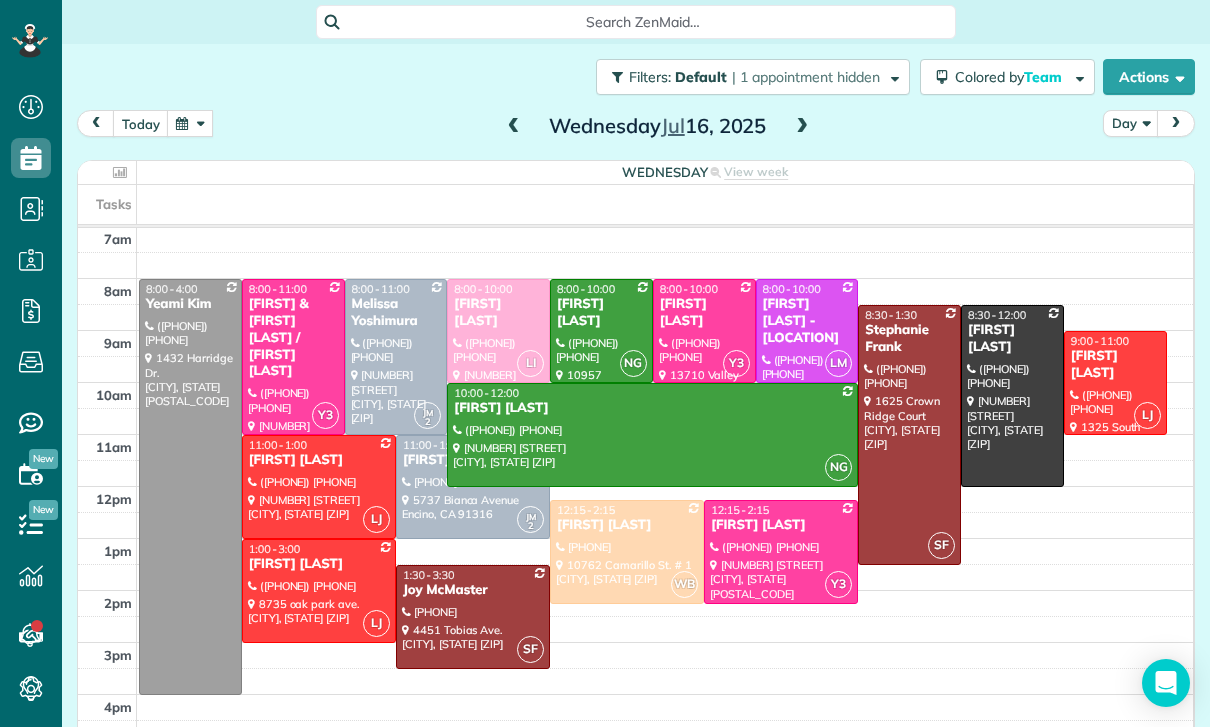 click at bounding box center [190, 123] 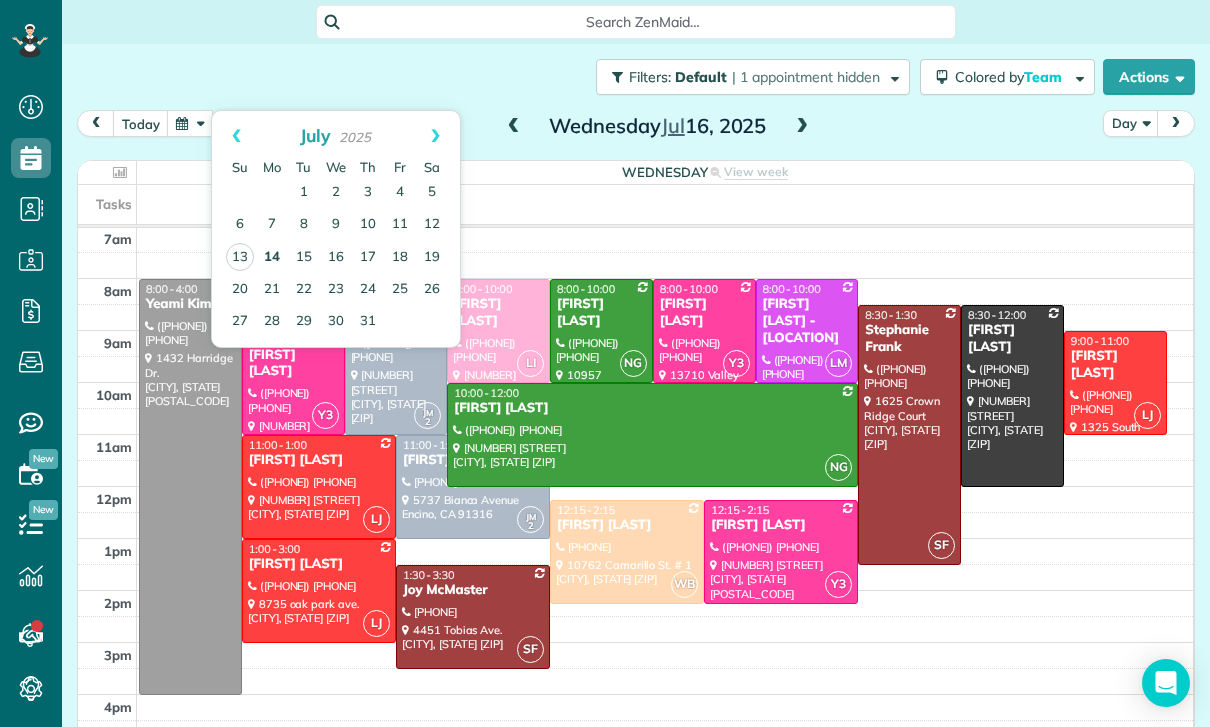 click on "14" at bounding box center [272, 258] 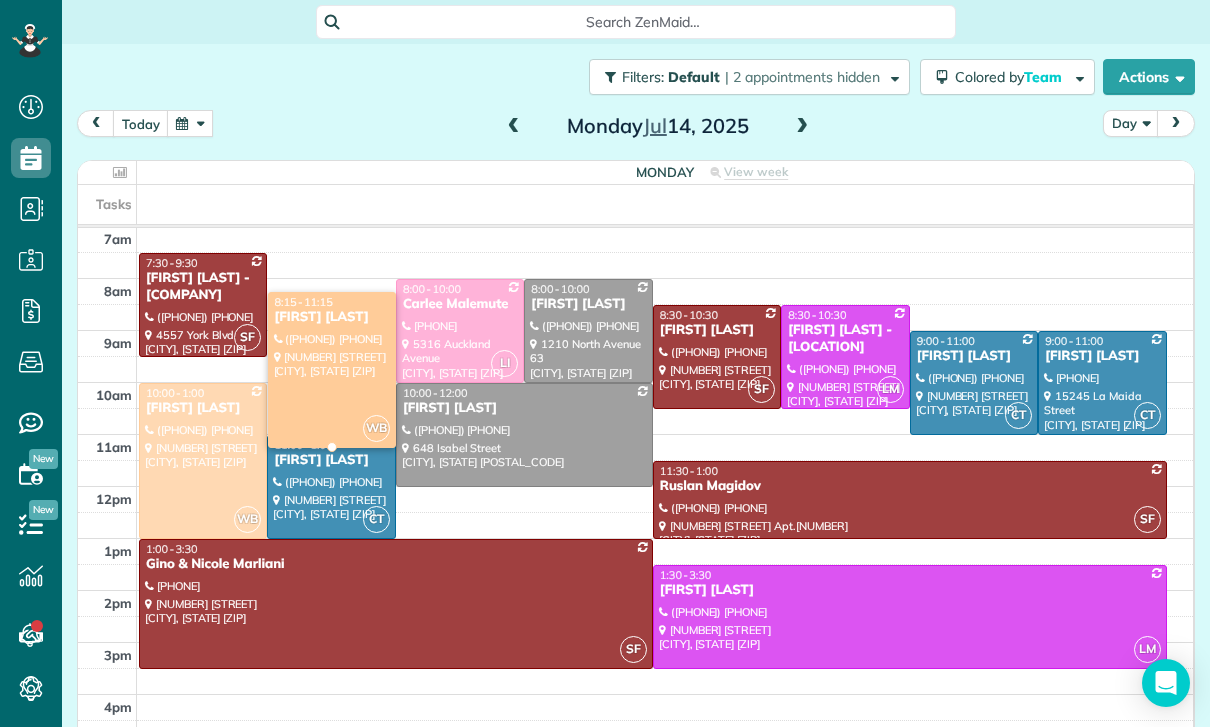 scroll, scrollTop: 157, scrollLeft: 0, axis: vertical 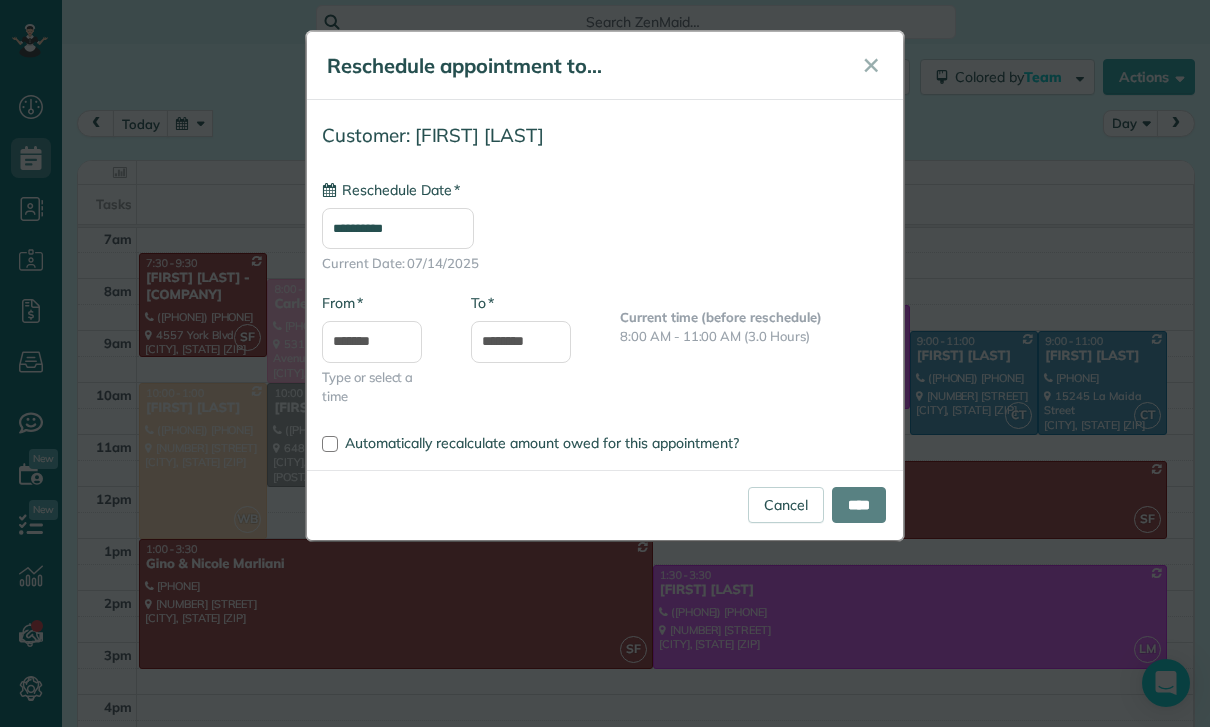 click on "**********" at bounding box center [398, 228] 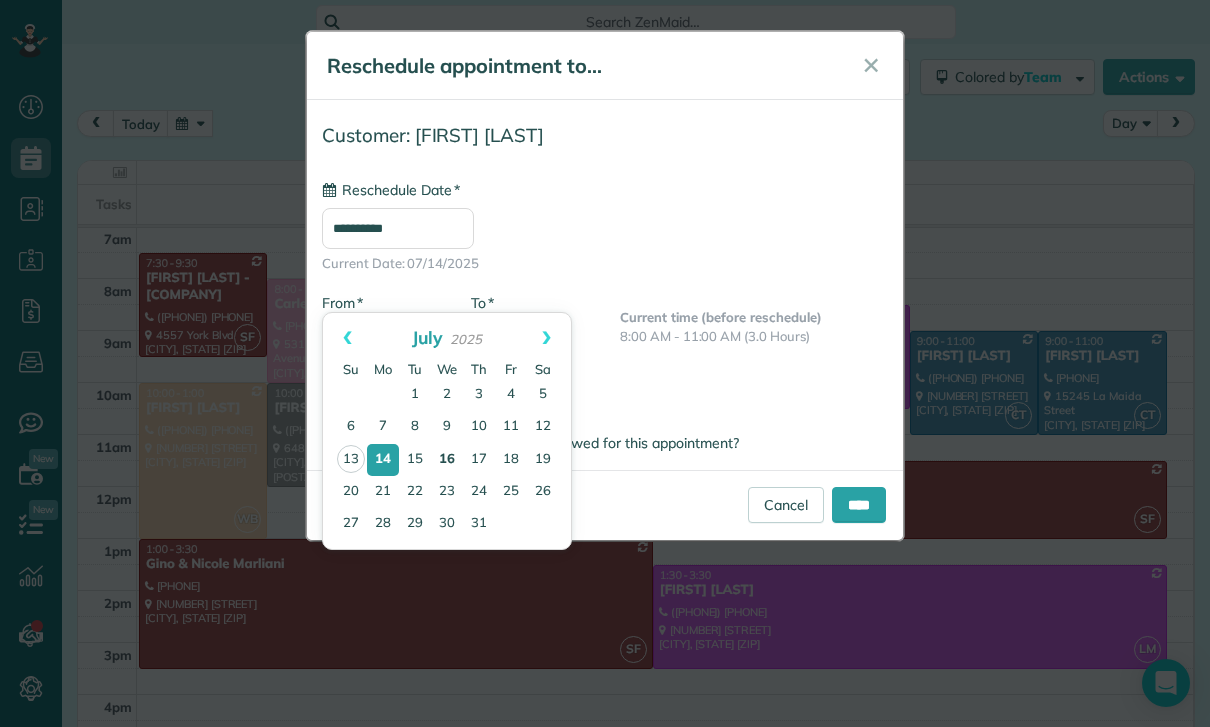click on "16" at bounding box center [447, 460] 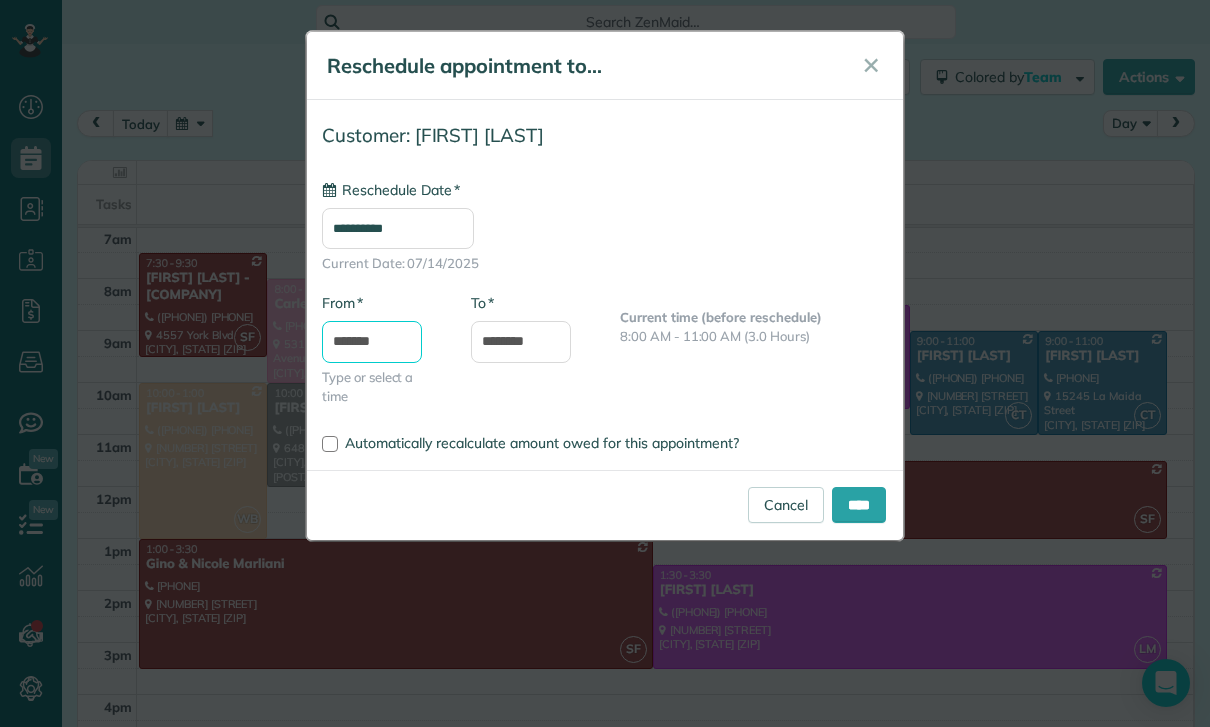 click on "*******" at bounding box center [372, 342] 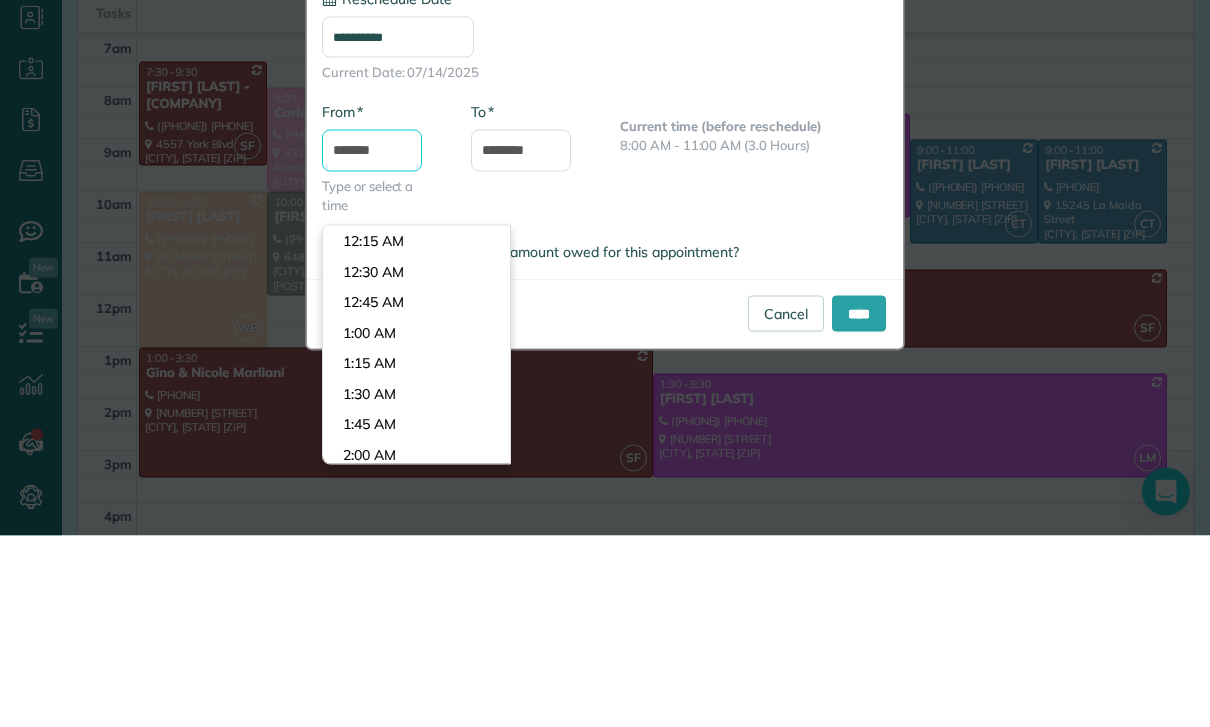 scroll, scrollTop: 930, scrollLeft: 0, axis: vertical 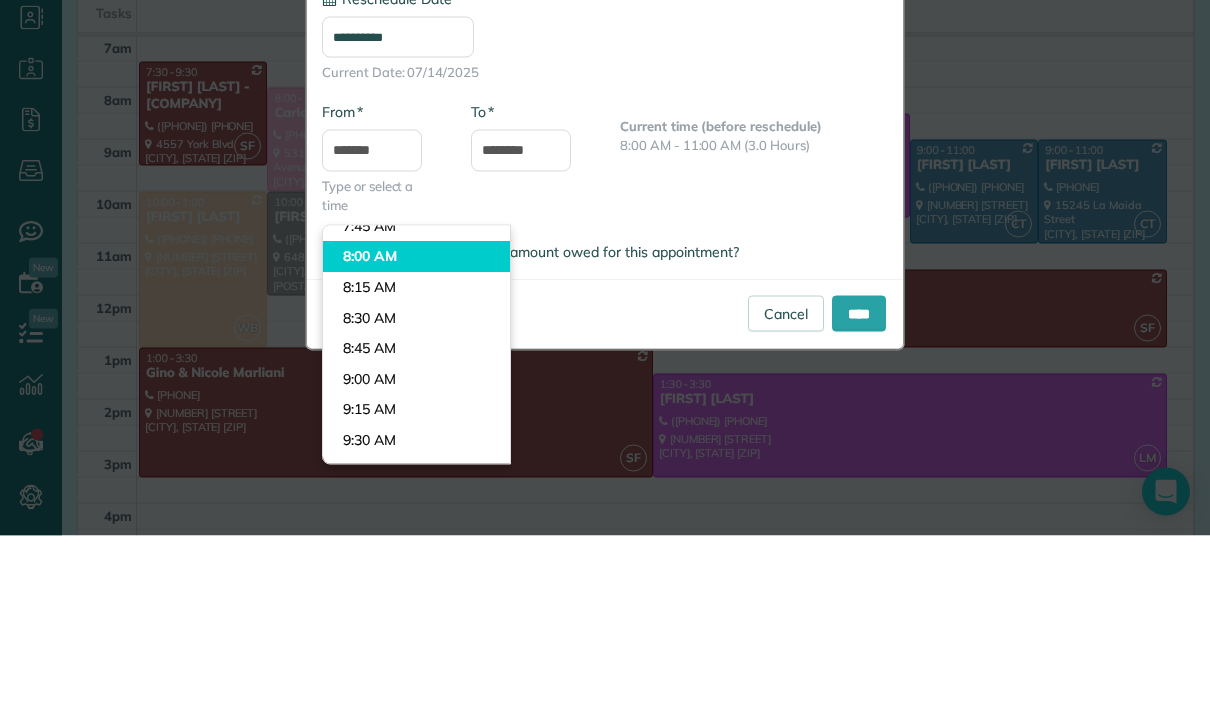 click on "Dashboard
Scheduling
Calendar View
List View
Dispatch View - Weekly scheduling (Beta)" at bounding box center [605, 363] 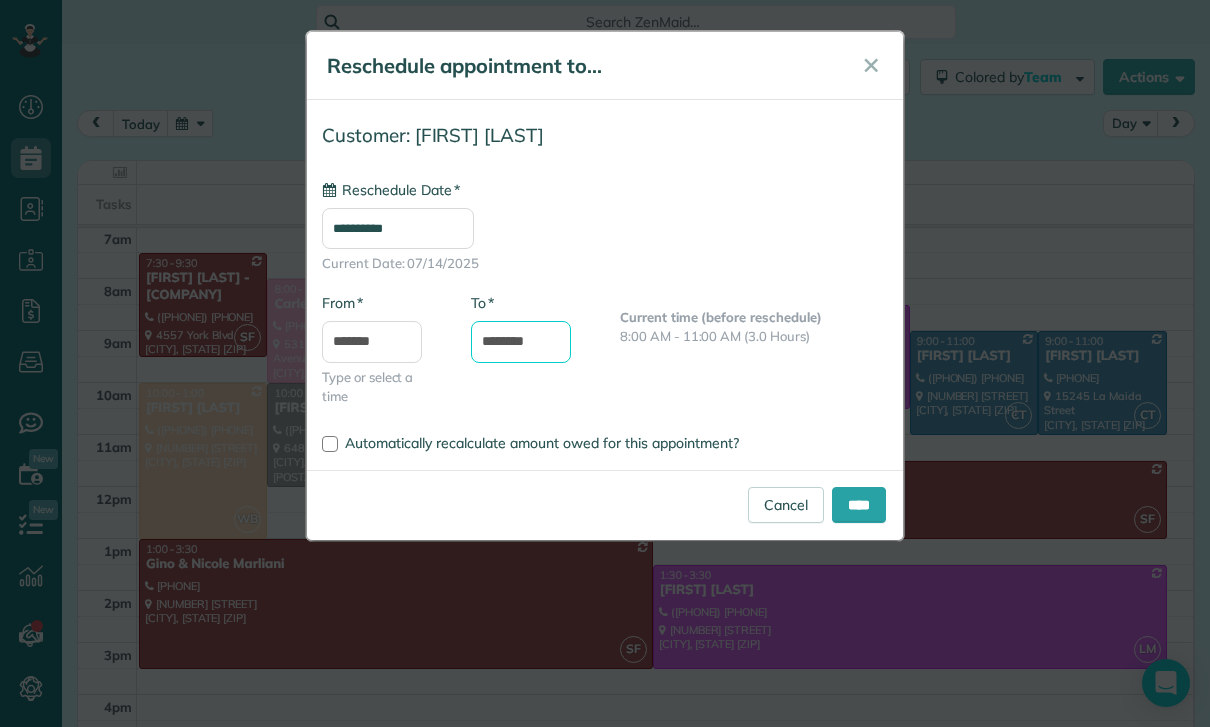 click on "********" at bounding box center (521, 342) 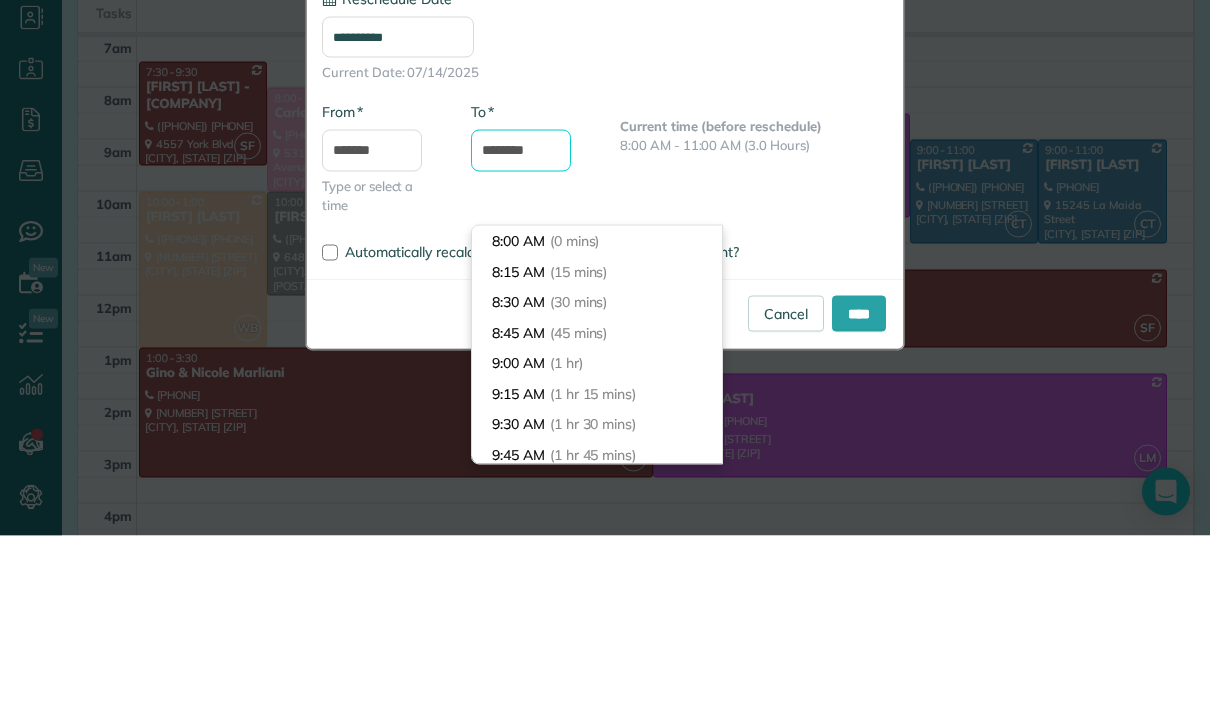 scroll, scrollTop: 242, scrollLeft: 0, axis: vertical 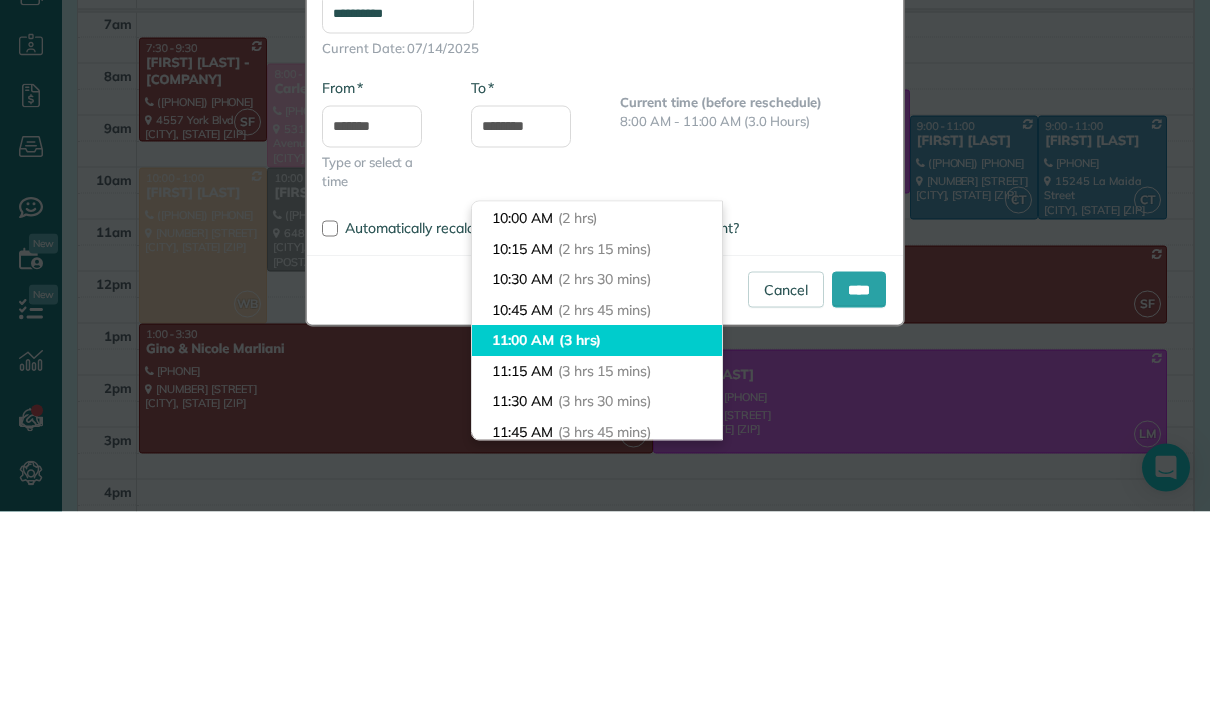 click on "[TIME] ([DURATION])" at bounding box center (597, 556) 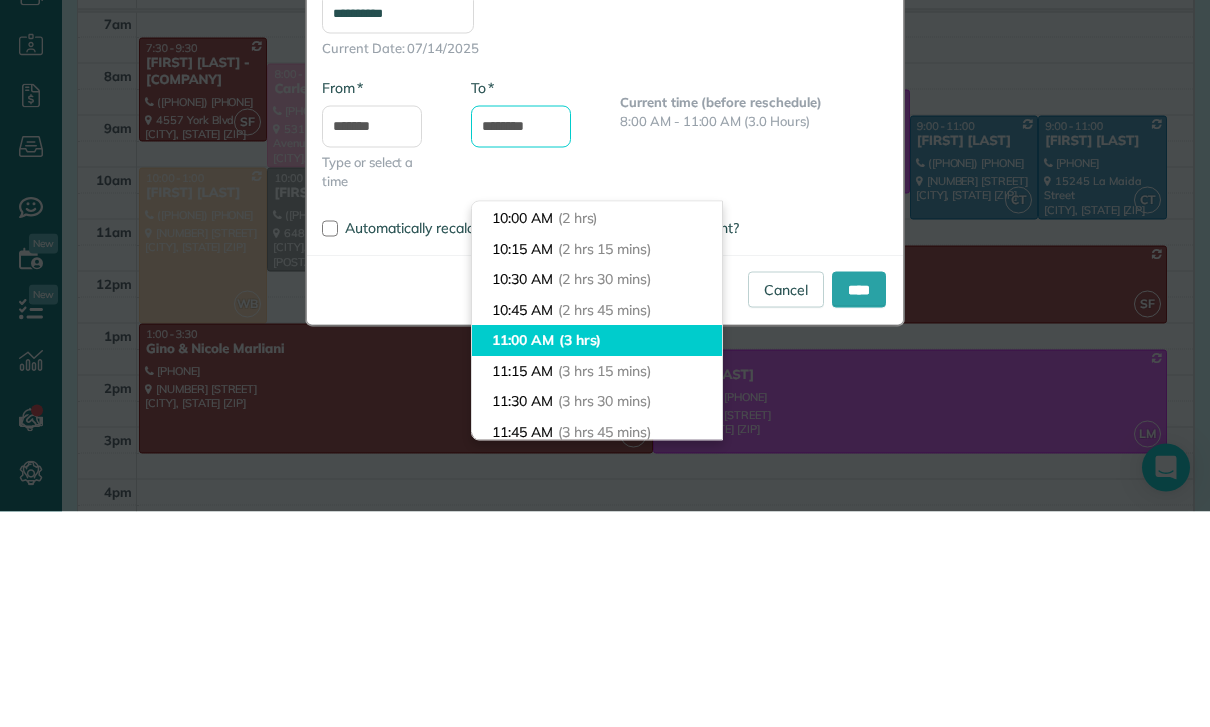 type on "********" 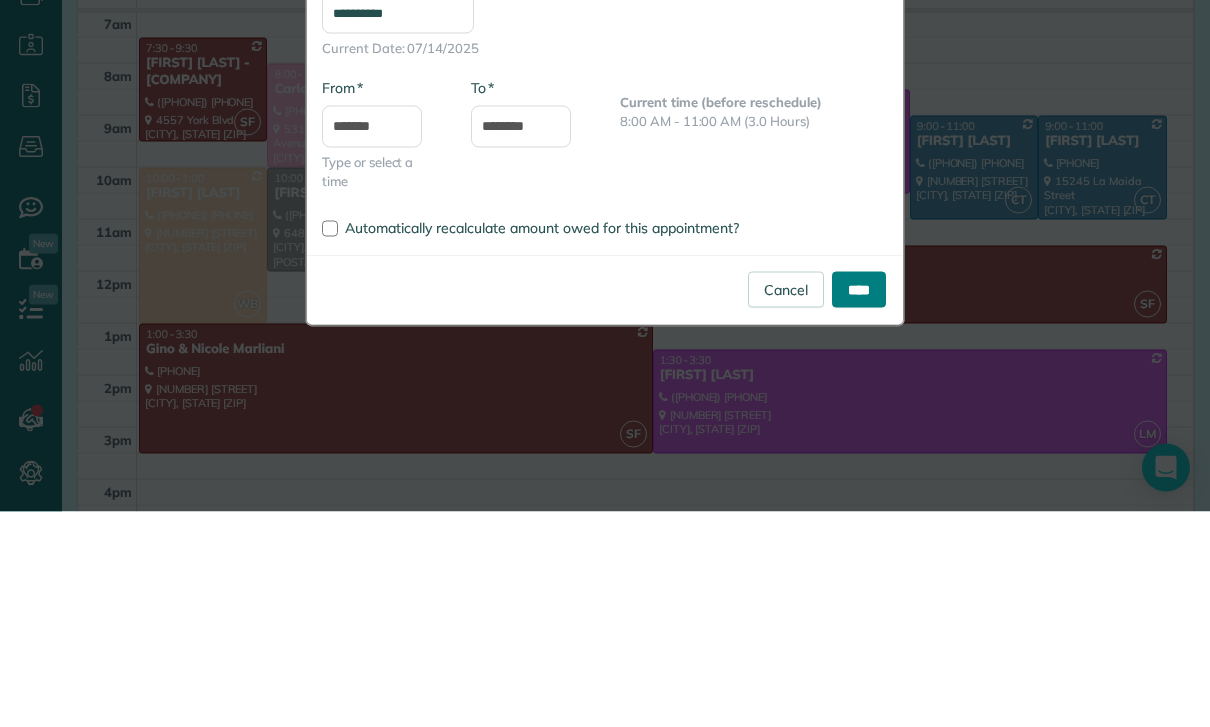 click on "****" at bounding box center [859, 505] 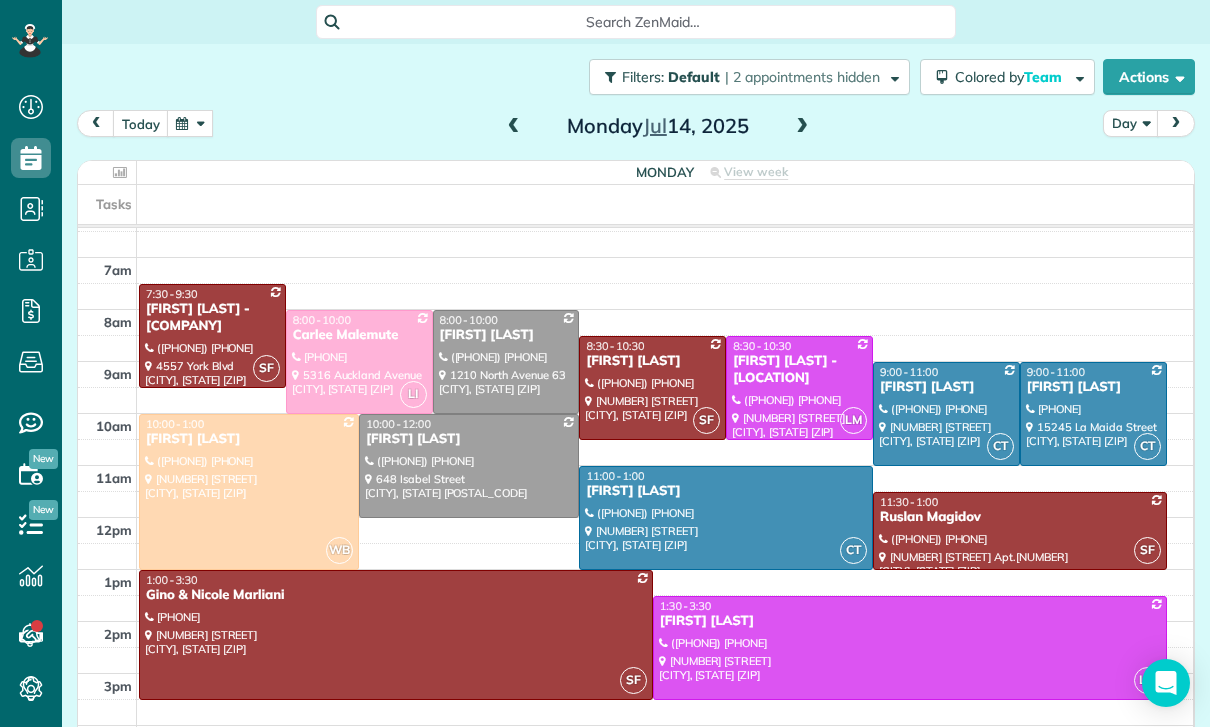 scroll, scrollTop: 126, scrollLeft: 0, axis: vertical 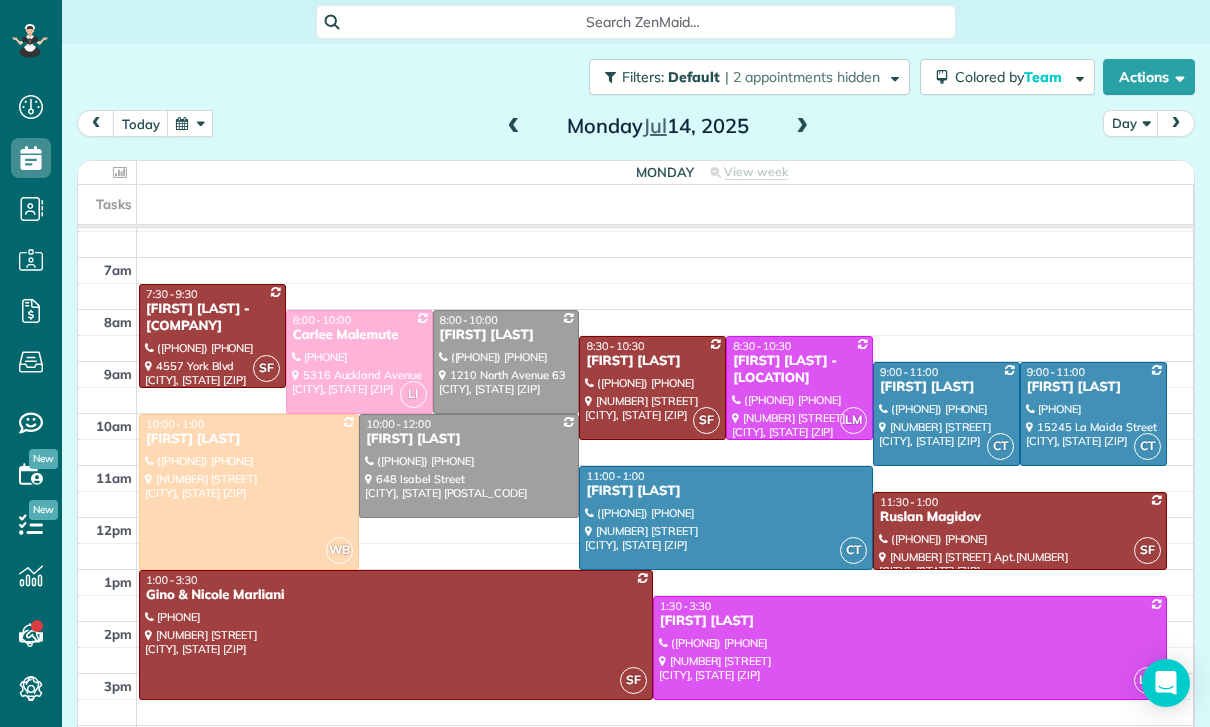 click at bounding box center [190, 123] 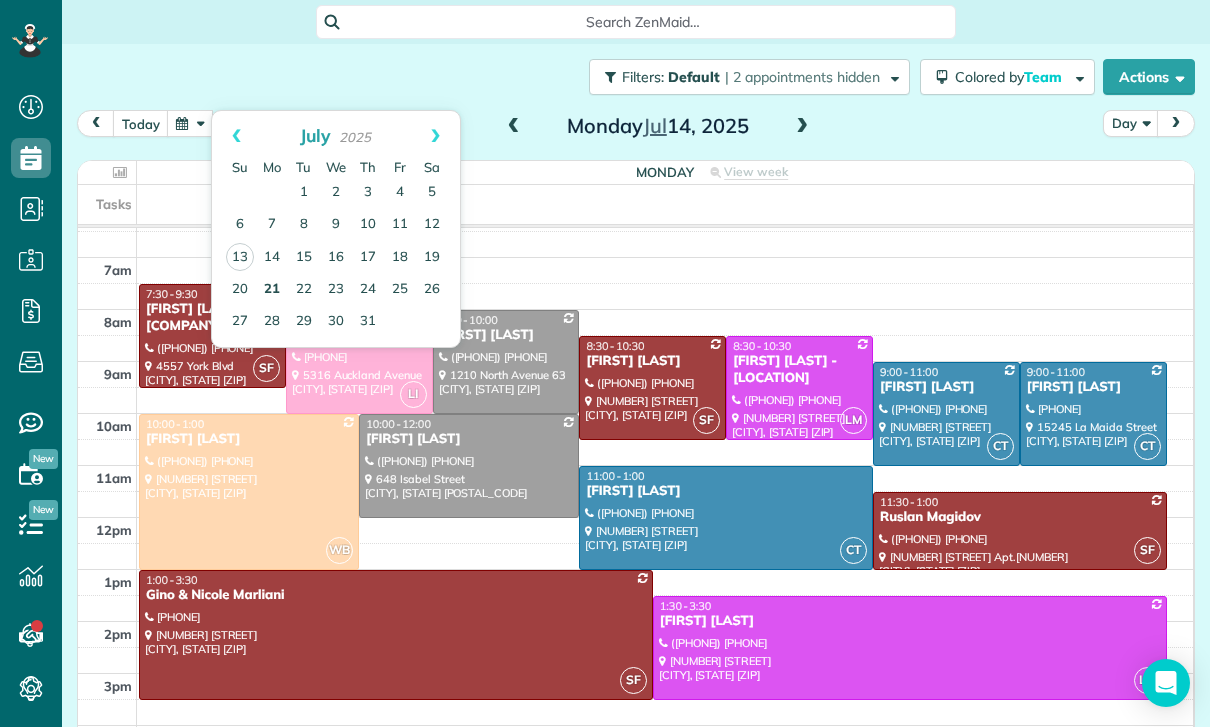 click on "21" at bounding box center [272, 290] 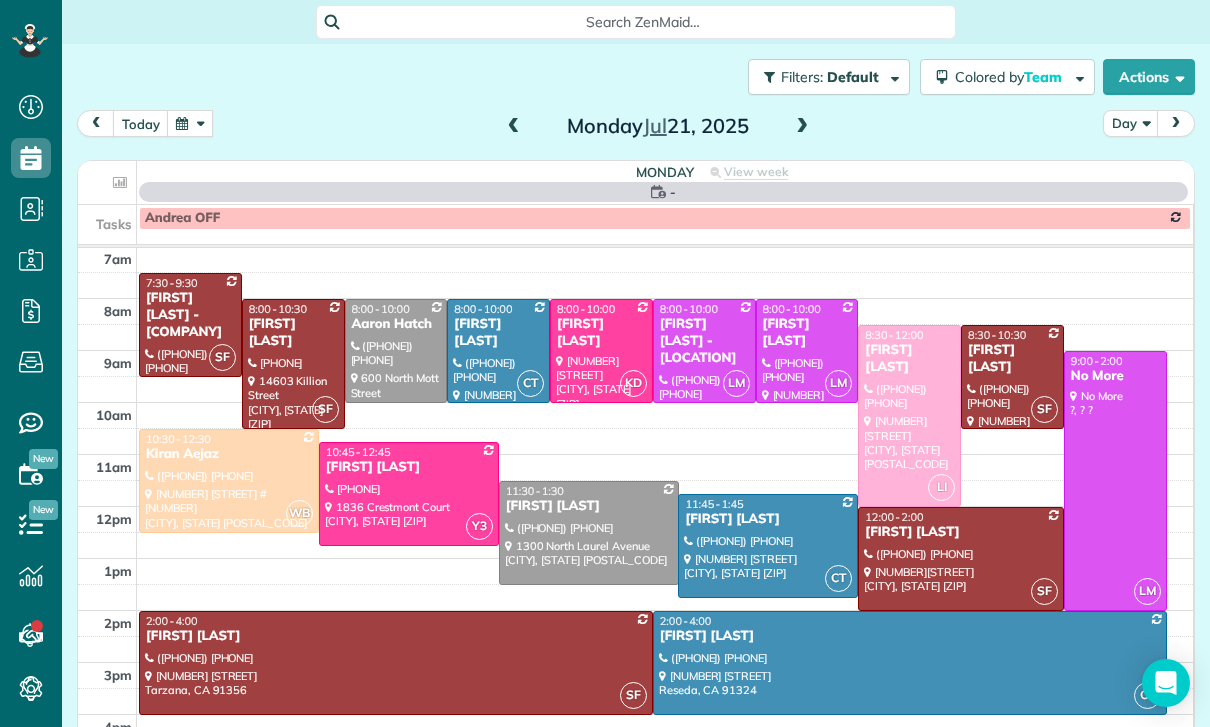 scroll, scrollTop: 157, scrollLeft: 0, axis: vertical 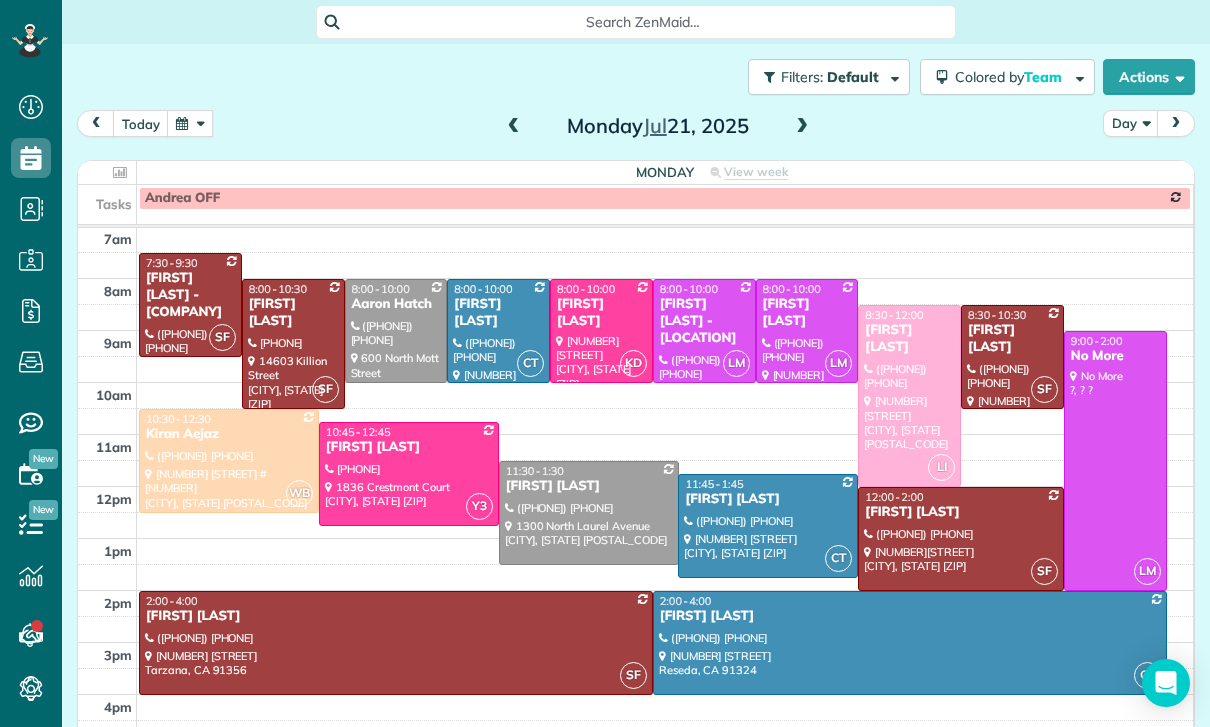 click at bounding box center [190, 123] 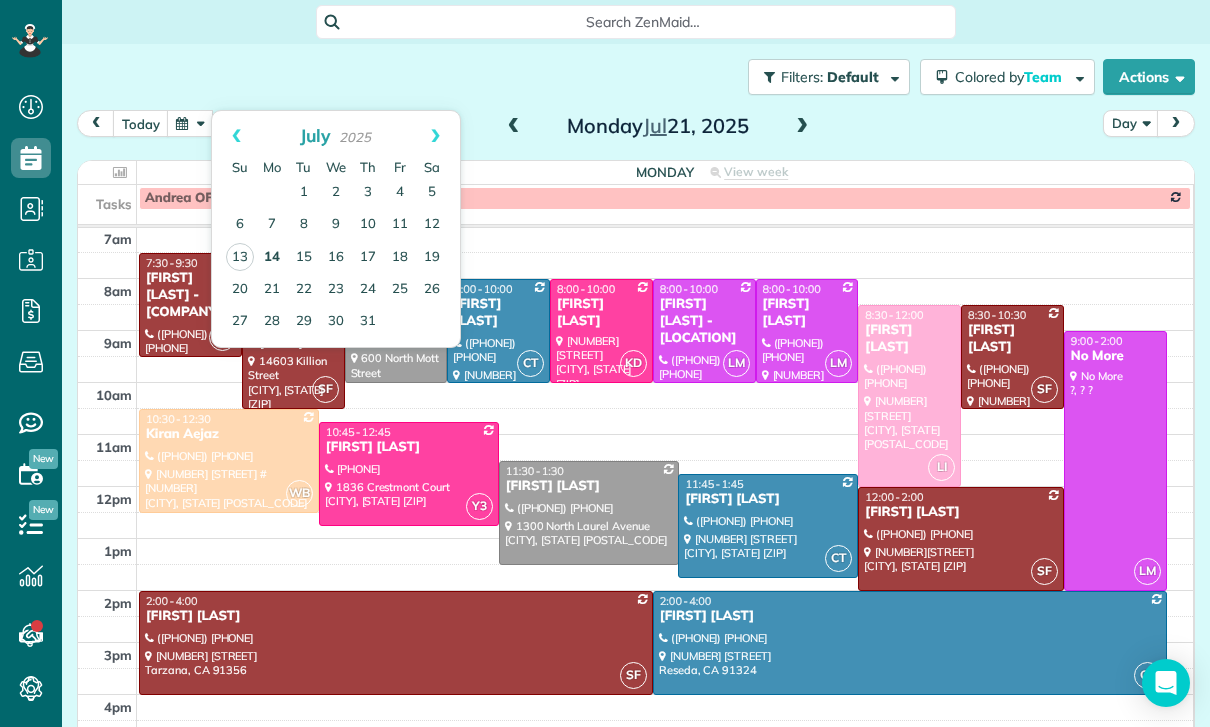 click on "14" at bounding box center [272, 258] 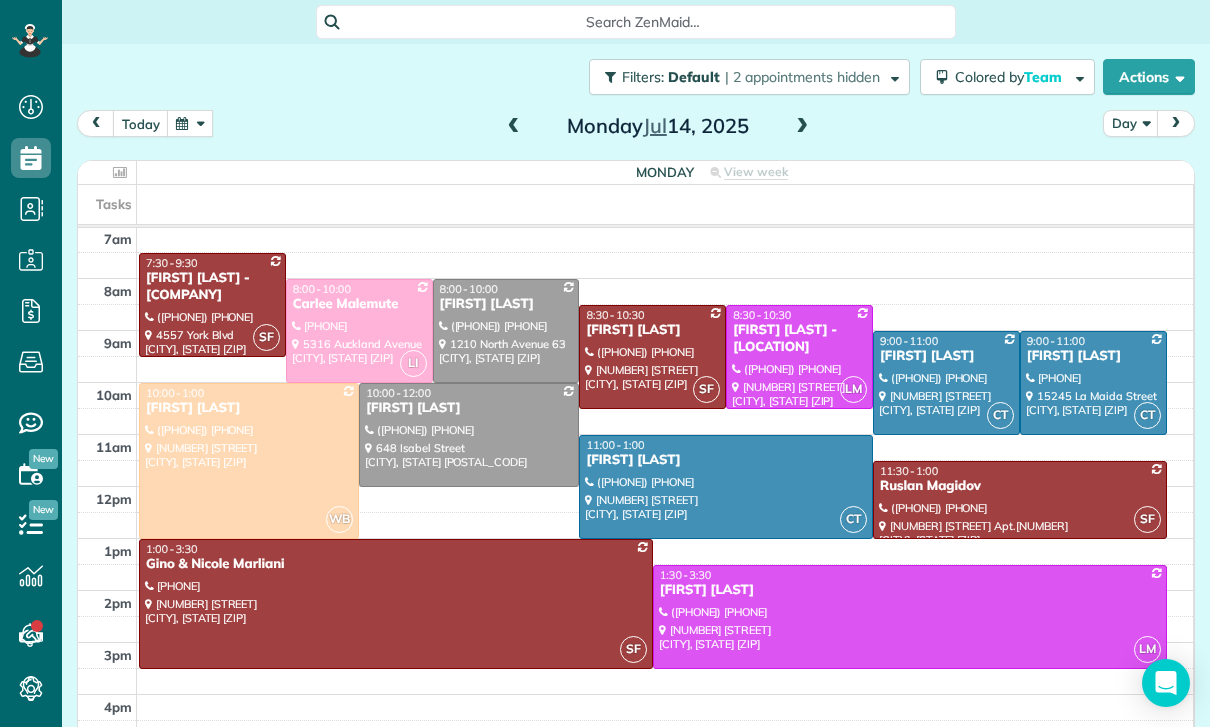 scroll, scrollTop: 157, scrollLeft: 0, axis: vertical 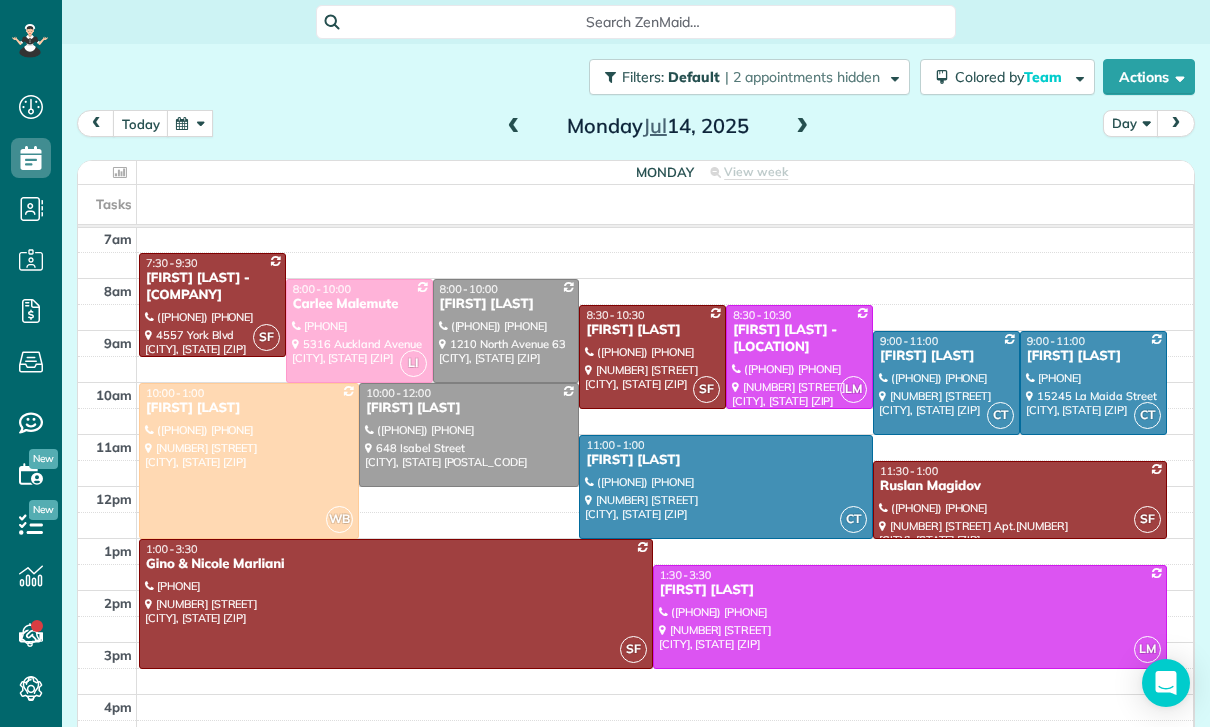 click at bounding box center (190, 123) 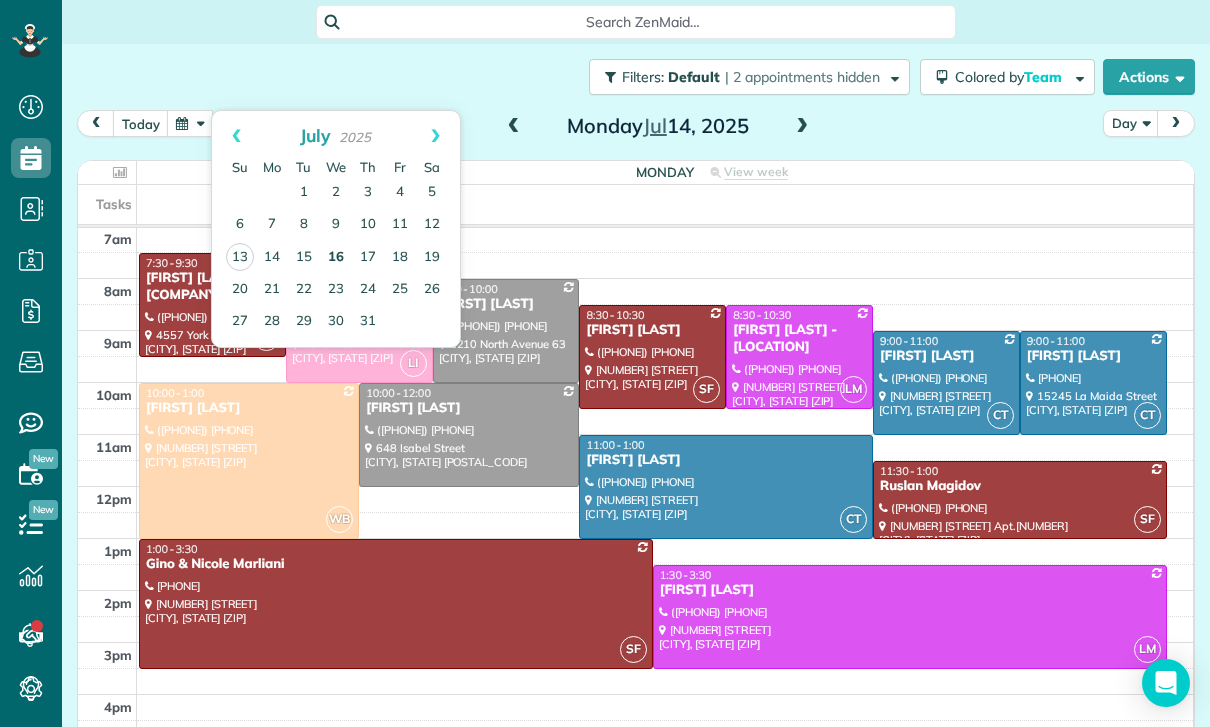 click on "16" at bounding box center (336, 258) 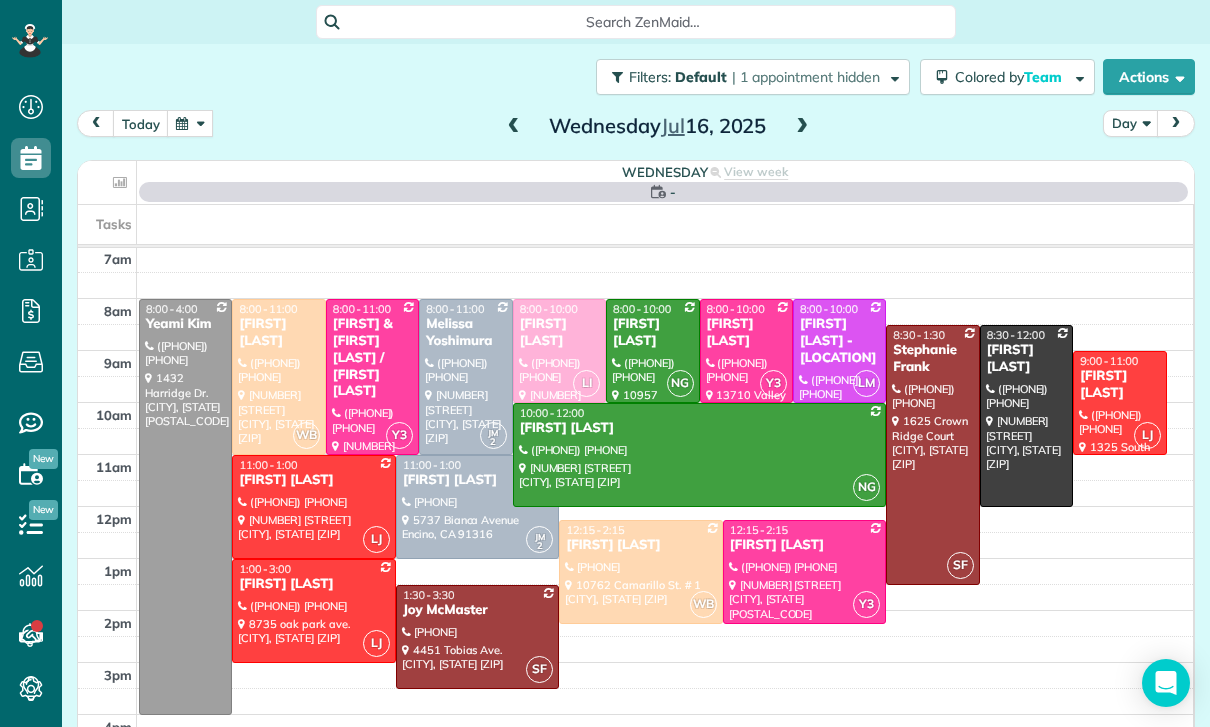 scroll, scrollTop: 157, scrollLeft: 0, axis: vertical 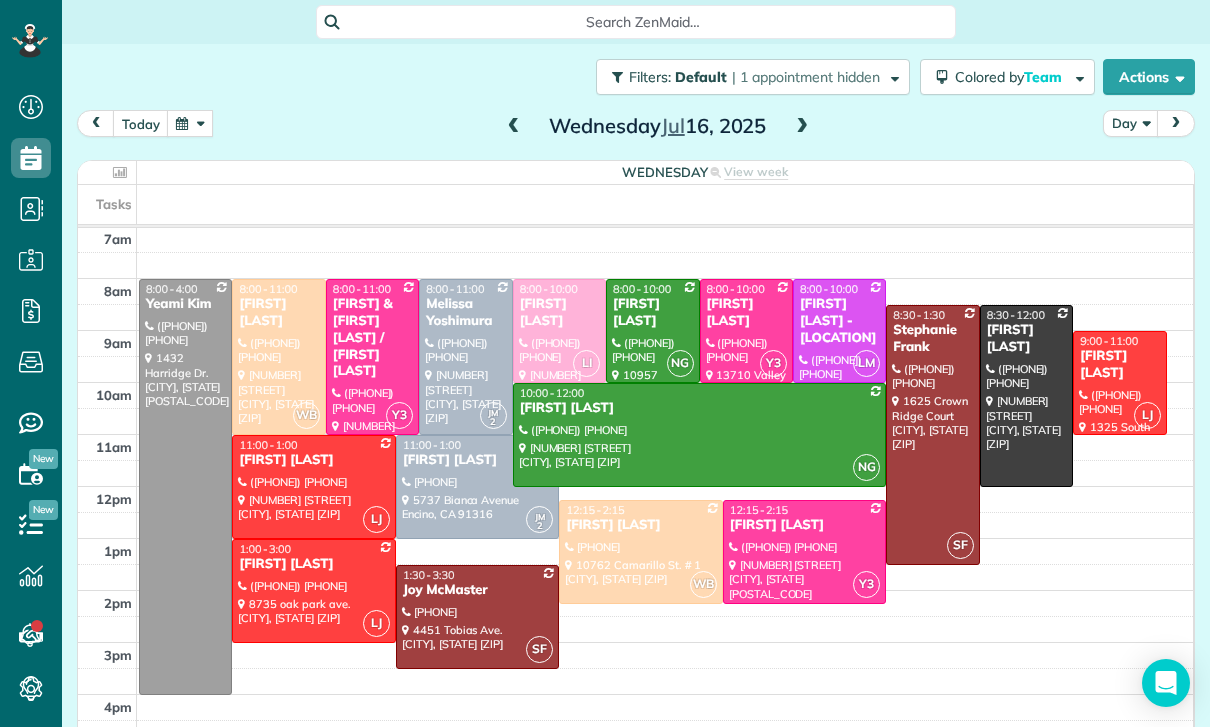 click at bounding box center [190, 123] 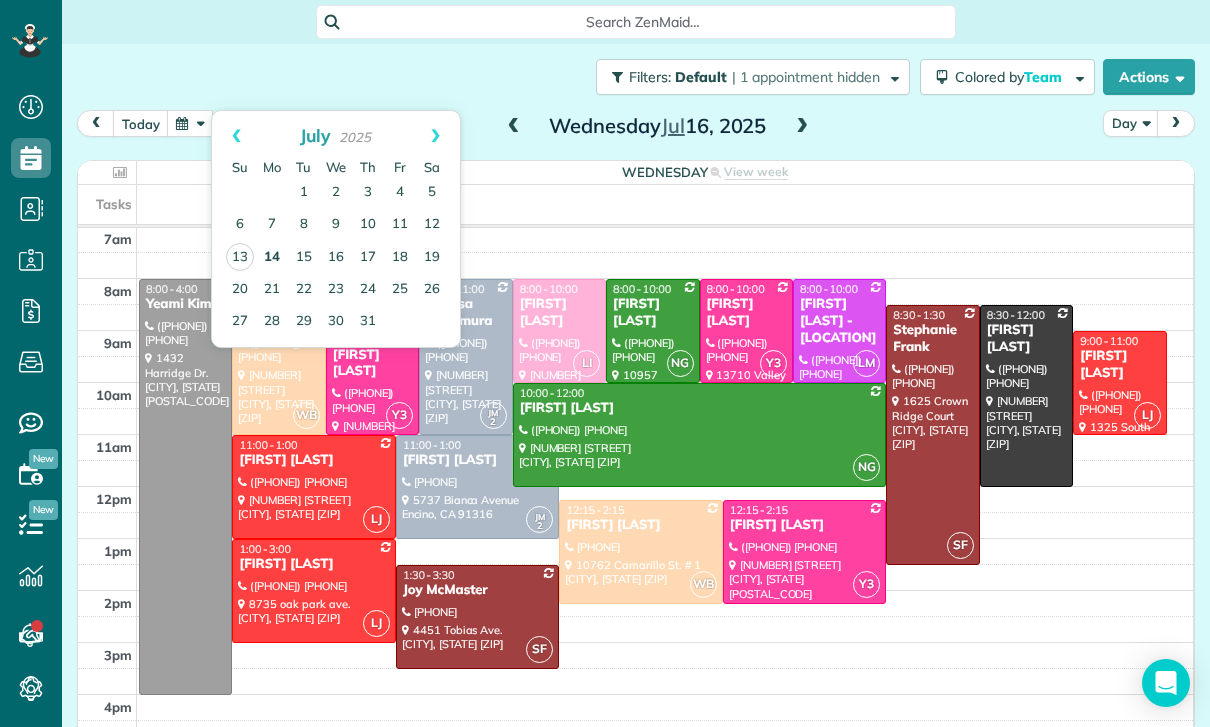 click on "14" at bounding box center [272, 258] 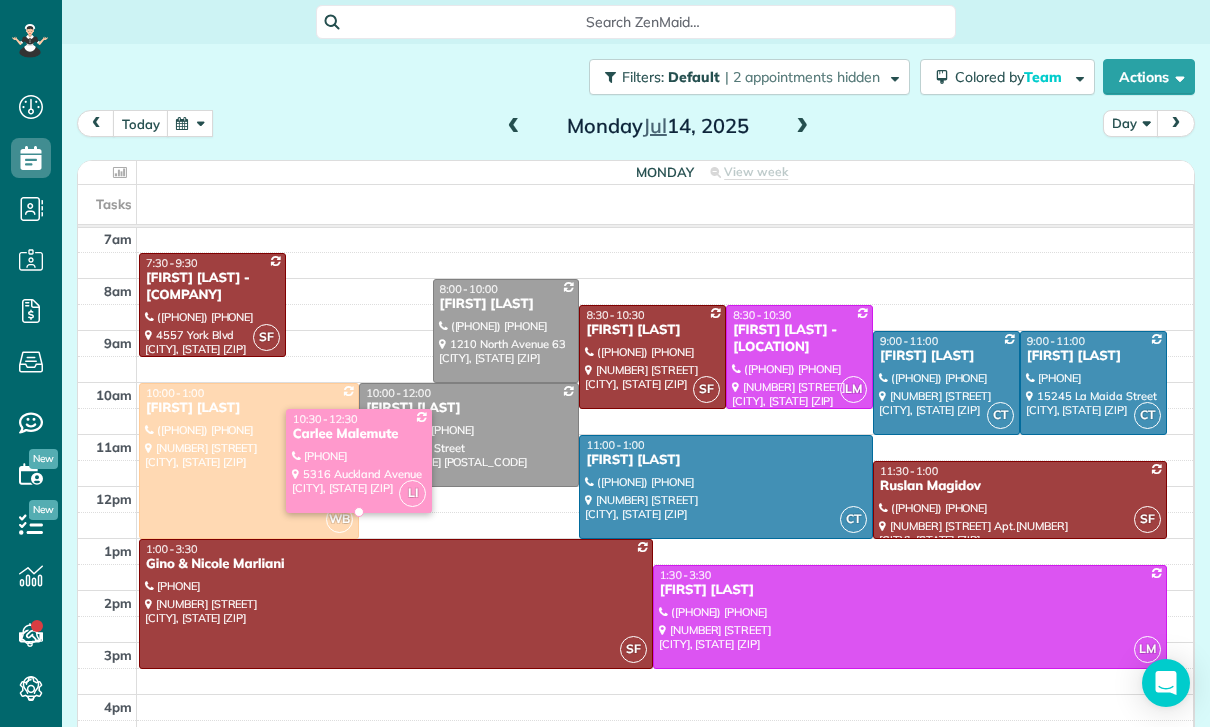 scroll, scrollTop: 157, scrollLeft: 0, axis: vertical 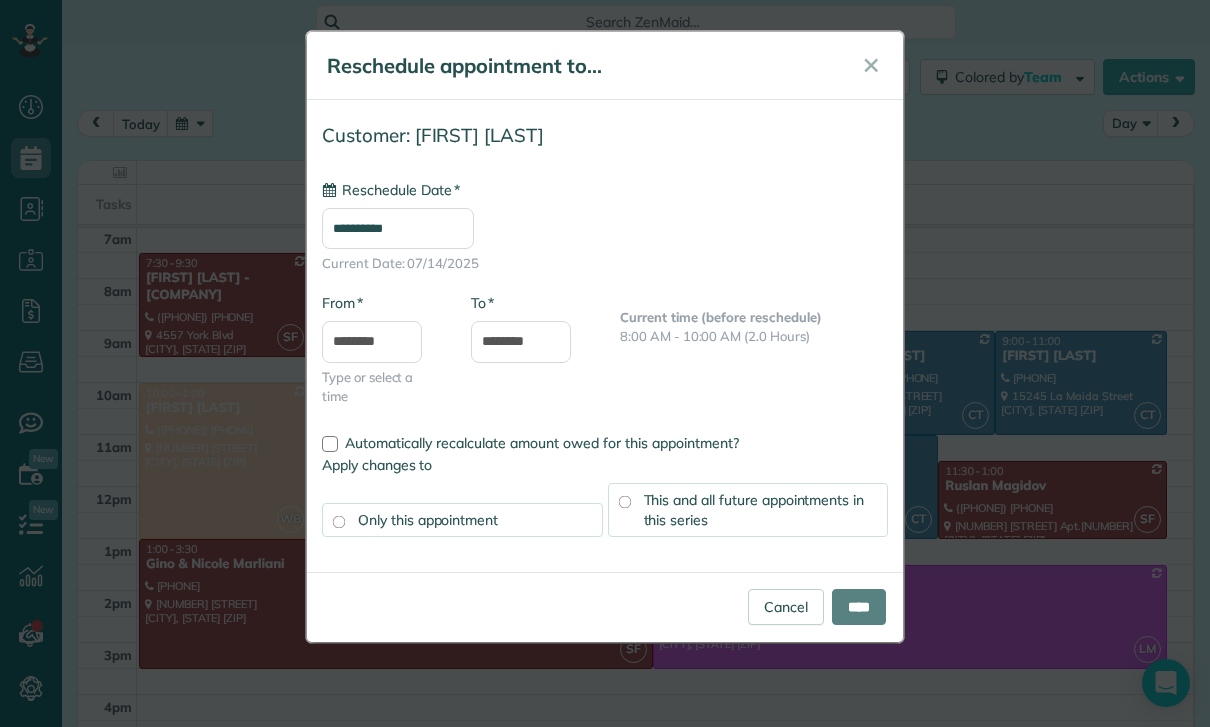 type on "**********" 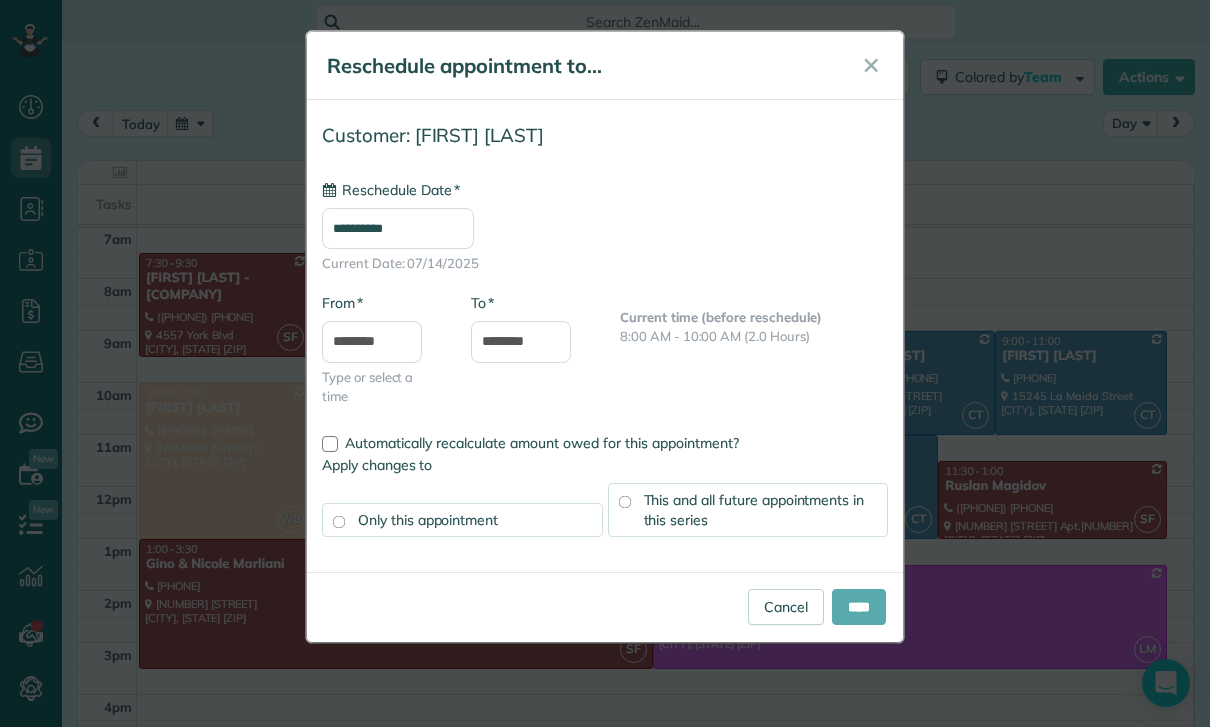 click on "****" at bounding box center [859, 607] 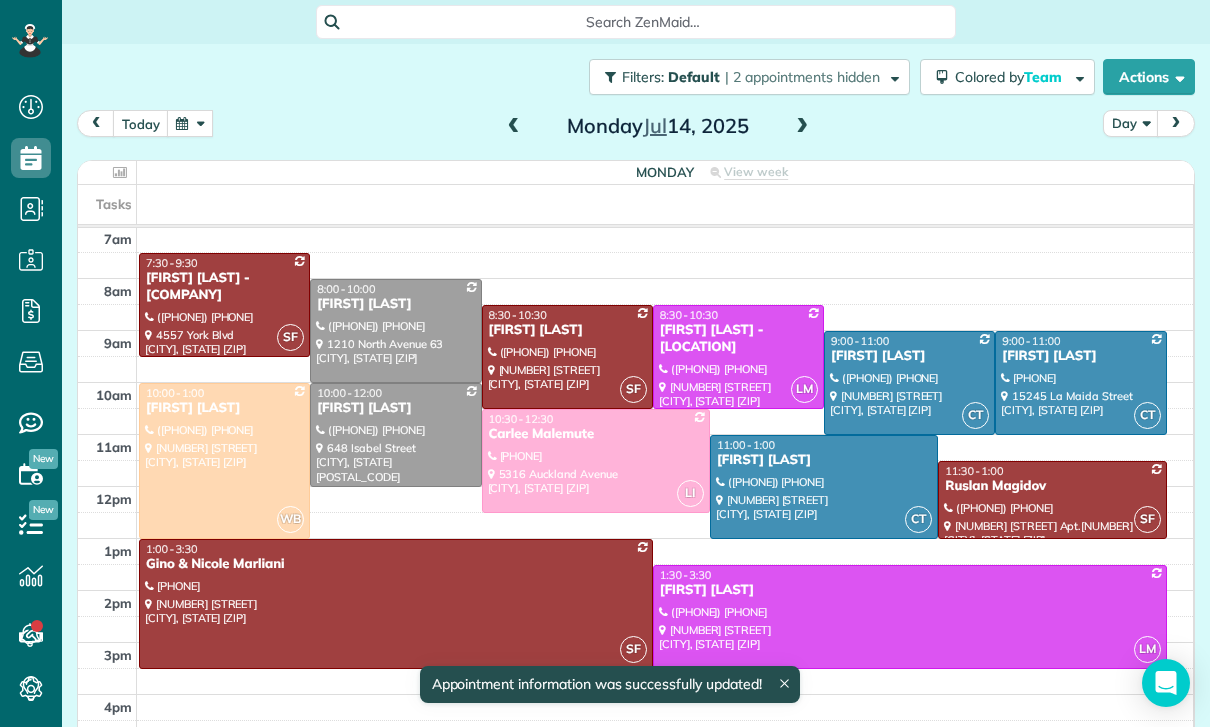 scroll, scrollTop: 157, scrollLeft: 0, axis: vertical 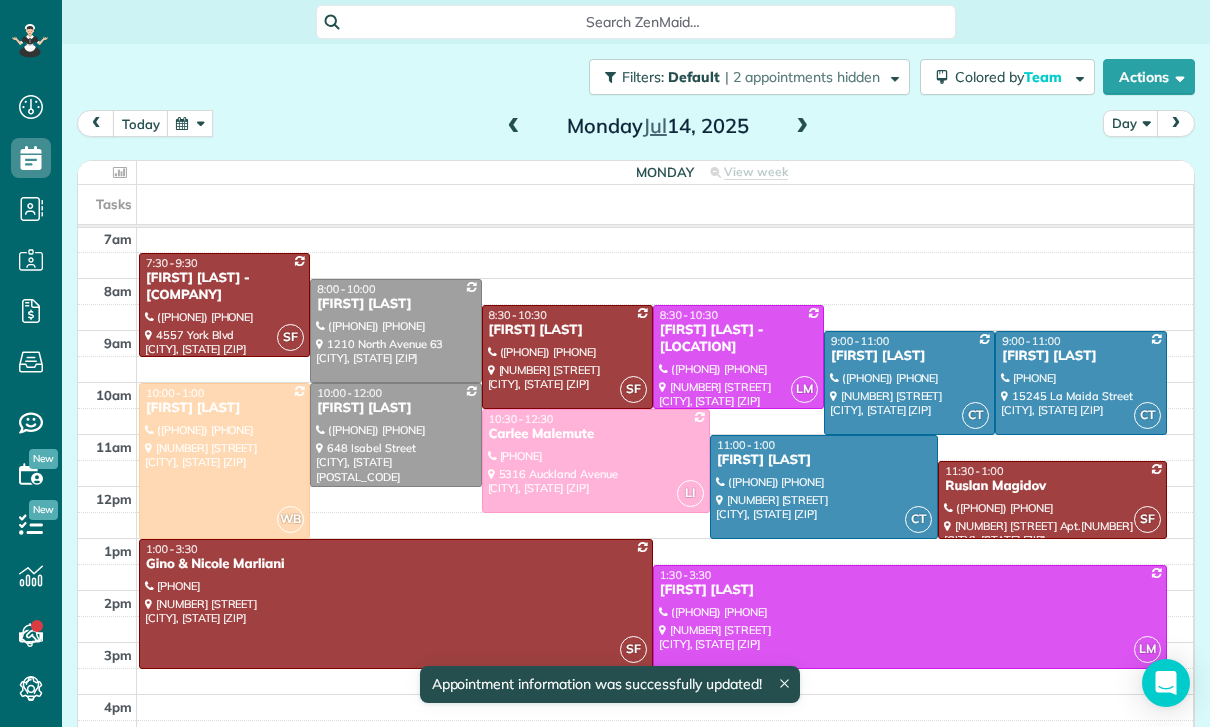click at bounding box center [596, 461] 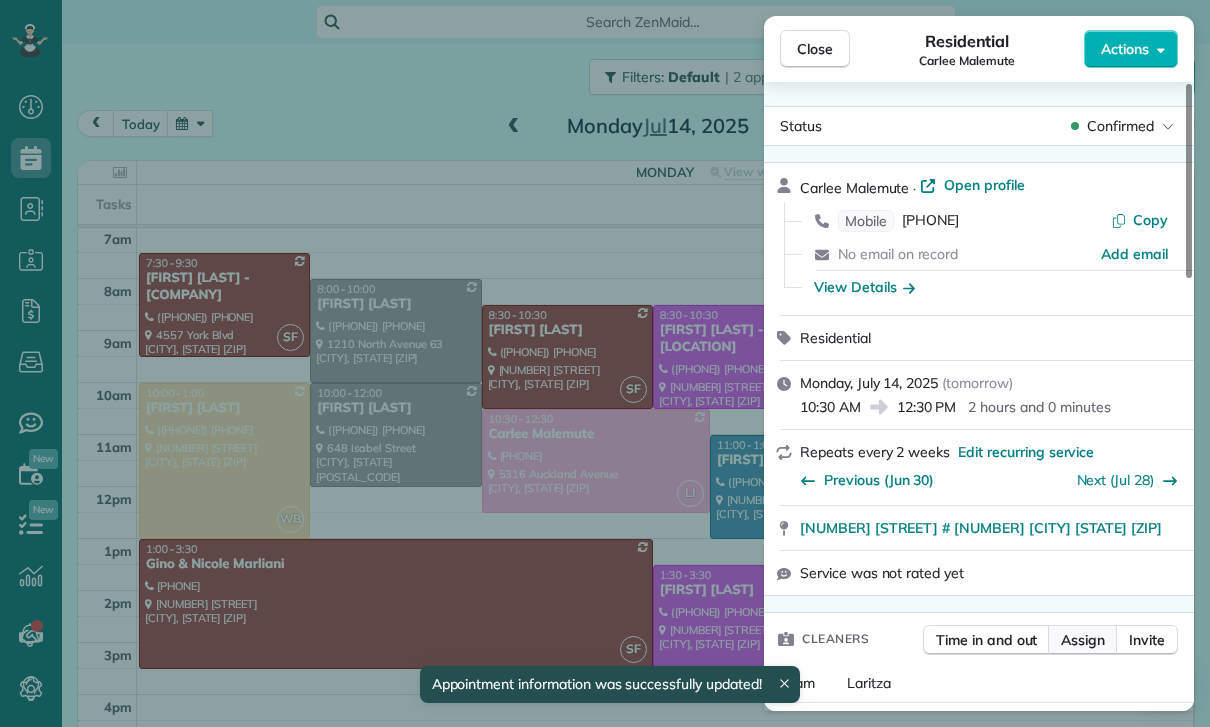 click on "Assign" at bounding box center (1083, 640) 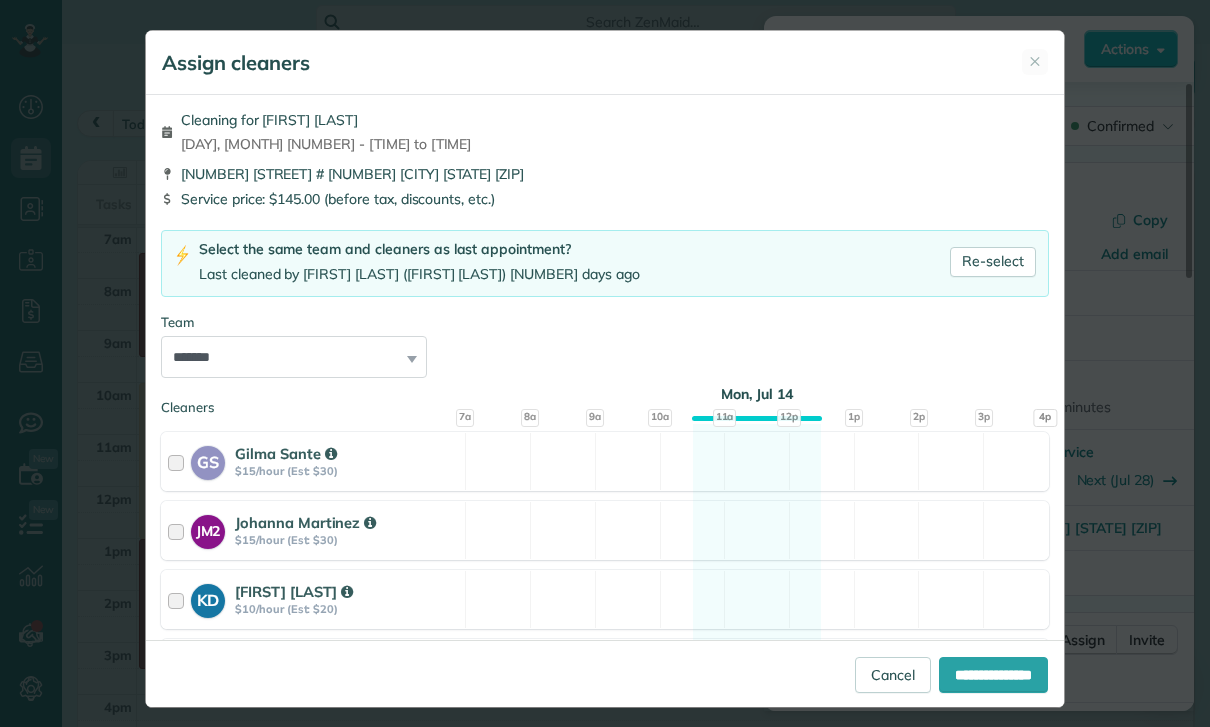 click on "**********" at bounding box center (294, 357) 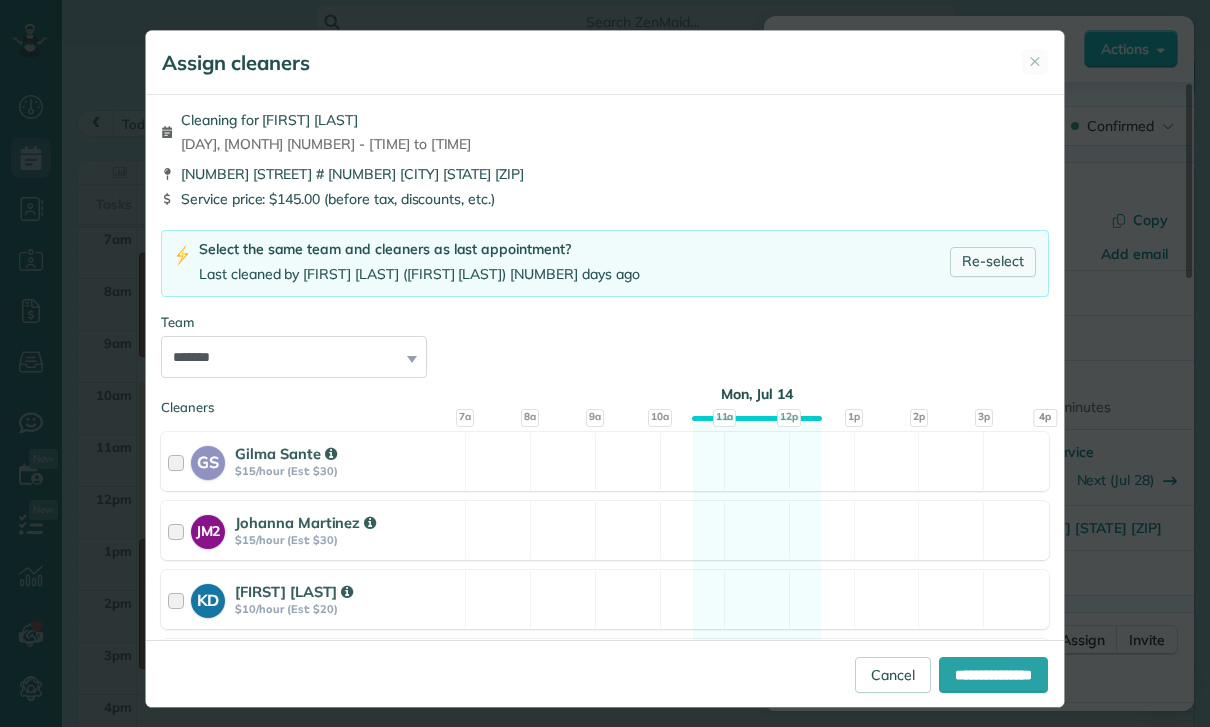 click on "Re-select" at bounding box center (993, 262) 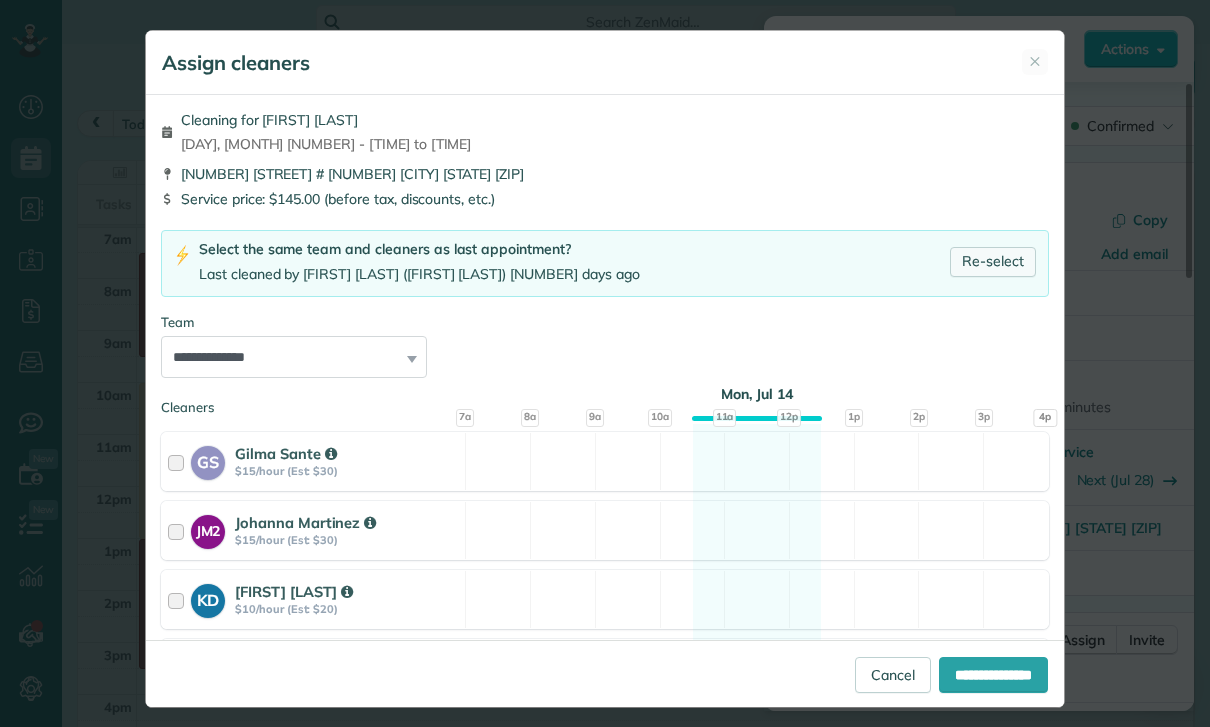 scroll, scrollTop: 0, scrollLeft: 0, axis: both 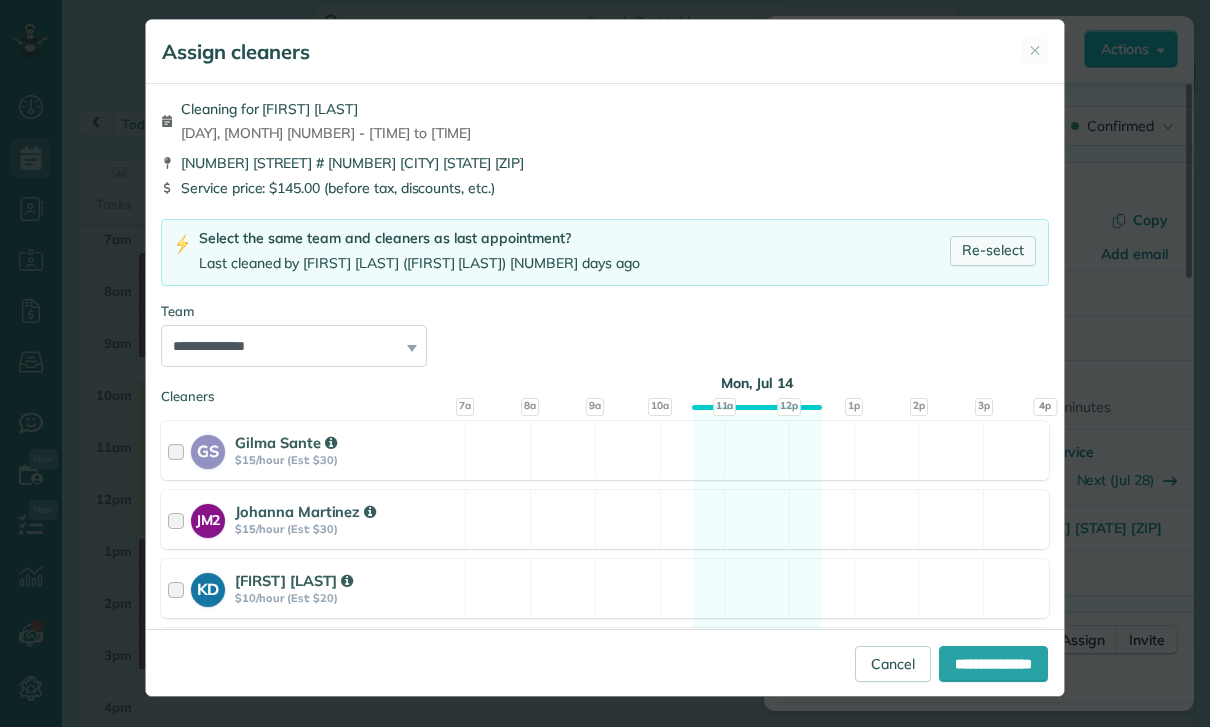 click on "Dashboard
Scheduling
Calendar View
List View
Dispatch View - Weekly scheduling (Beta)" at bounding box center (605, 363) 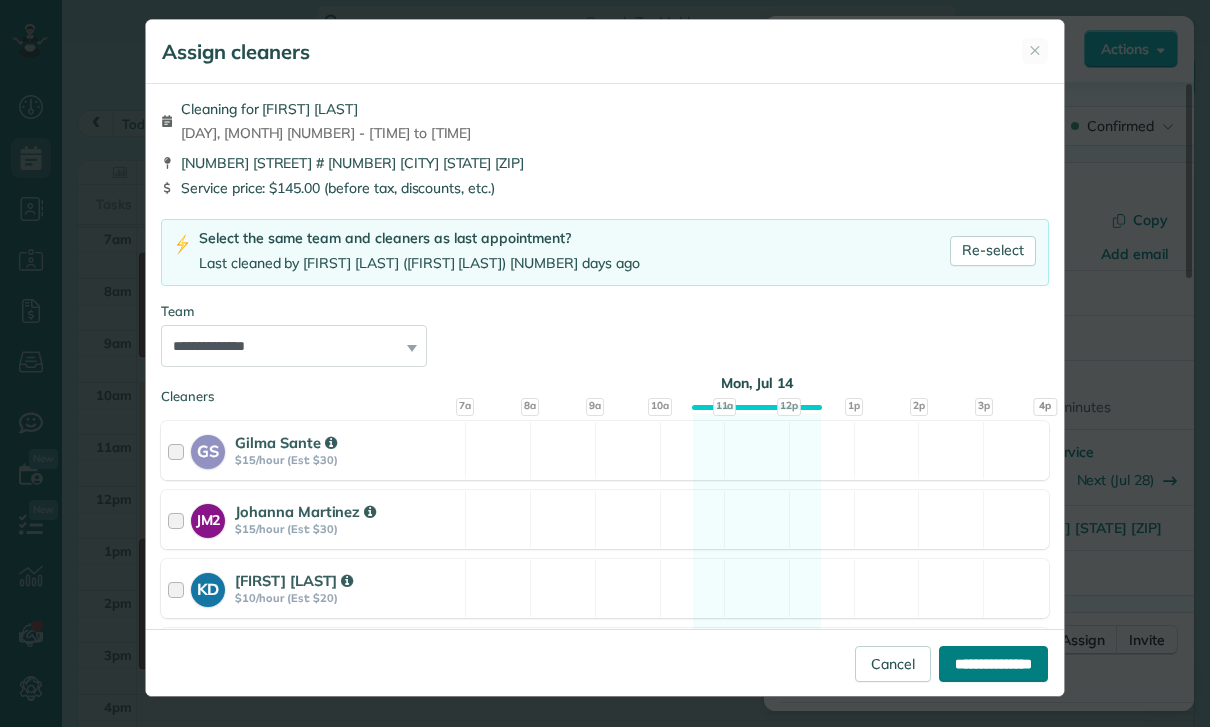 click on "**********" at bounding box center [993, 664] 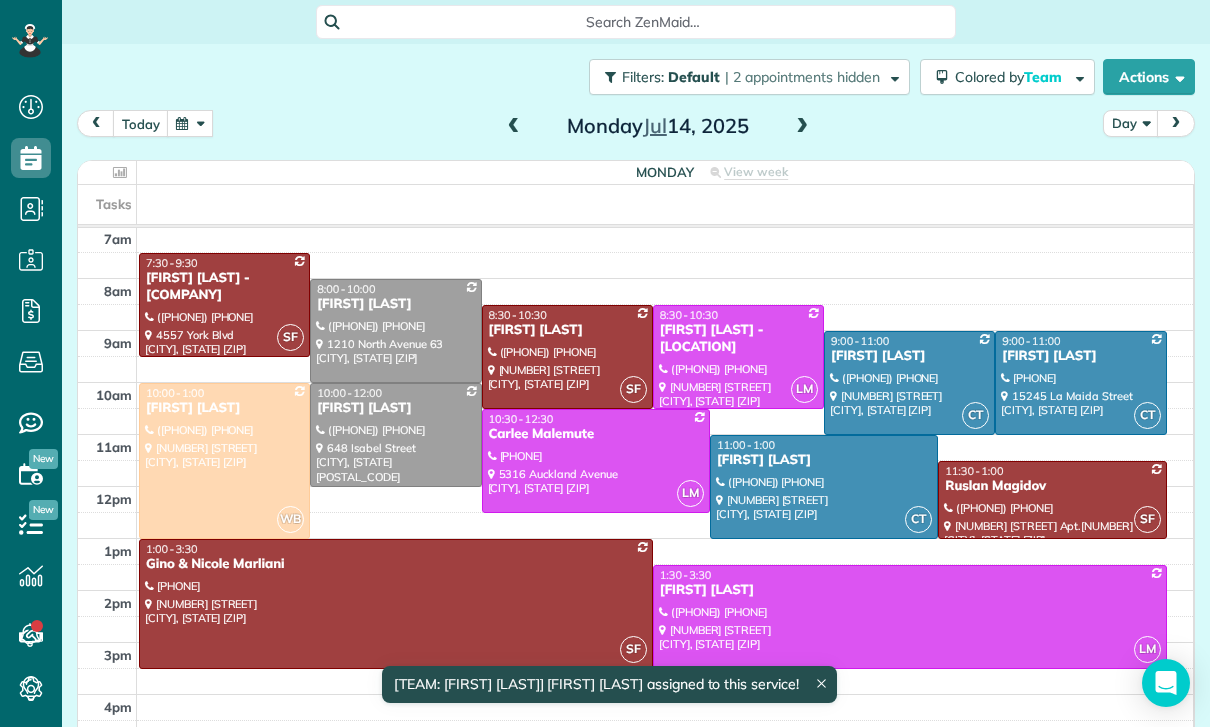 scroll, scrollTop: 157, scrollLeft: 0, axis: vertical 